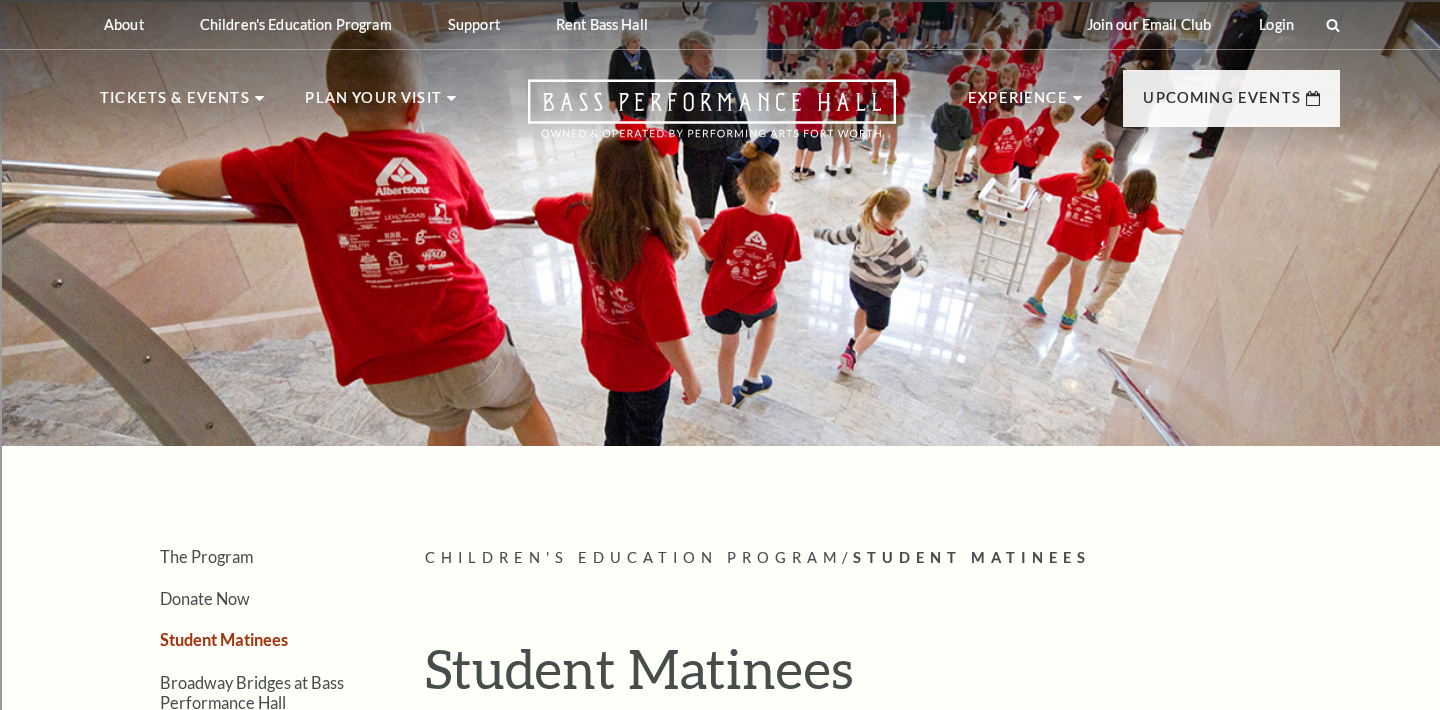 scroll, scrollTop: 0, scrollLeft: 0, axis: both 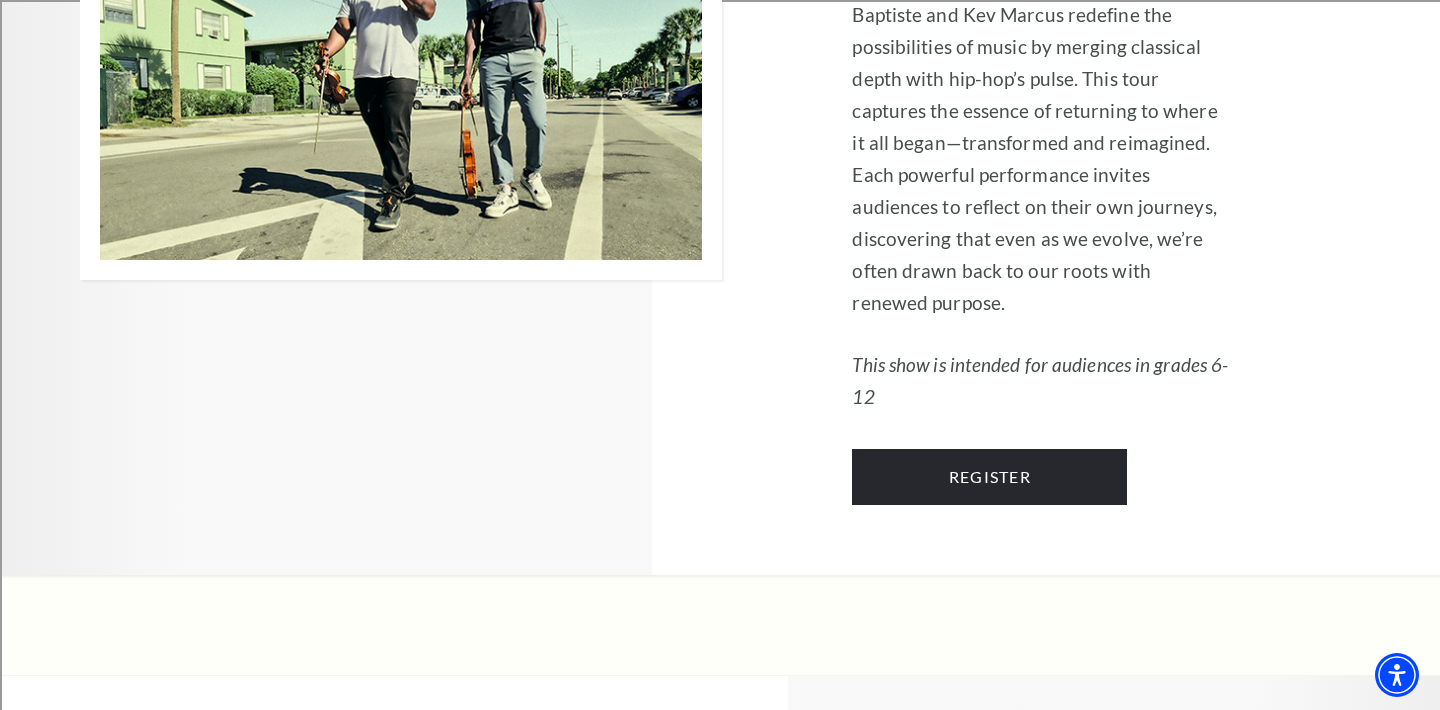 click on "Children's Education Program Presents
Black Violin: Full Circle Tour
November 4, 2025
Step into   Black Violin’s  Full Circle Tour, where Grammy®-nominated duo Wil Baptiste and Kev Marcus redefine the possibilities of music by merging classical depth with hip-hop’s pulse. This tour captures the essence of returning to where it all began—transformed and reimagined. Each powerful performance invites audiences to reflect on their own journeys, discovering that even as we evolve, we’re often drawn back to our roots with renewed purpose.
This show is intended for audiences in grades 6-12
Register" at bounding box center (1026, -2823) 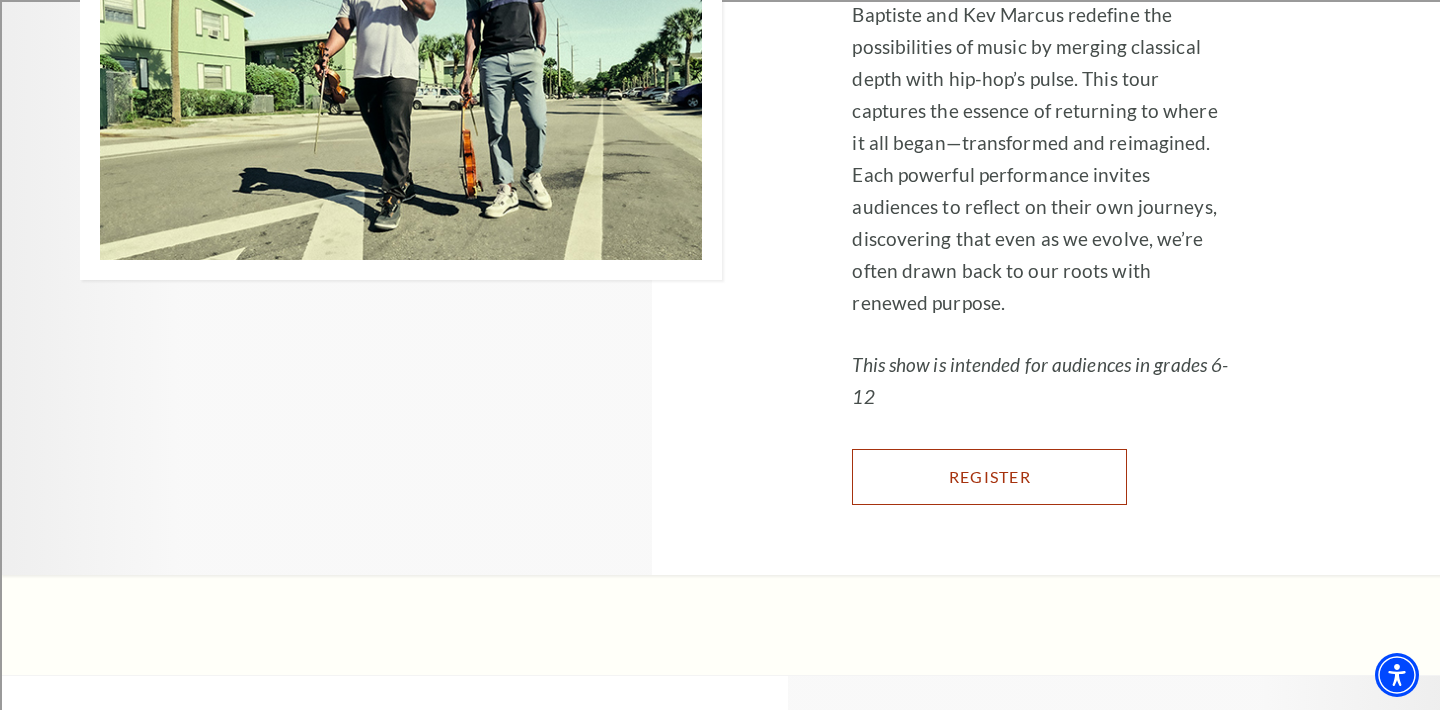 click on "Register" at bounding box center [960, -2339] 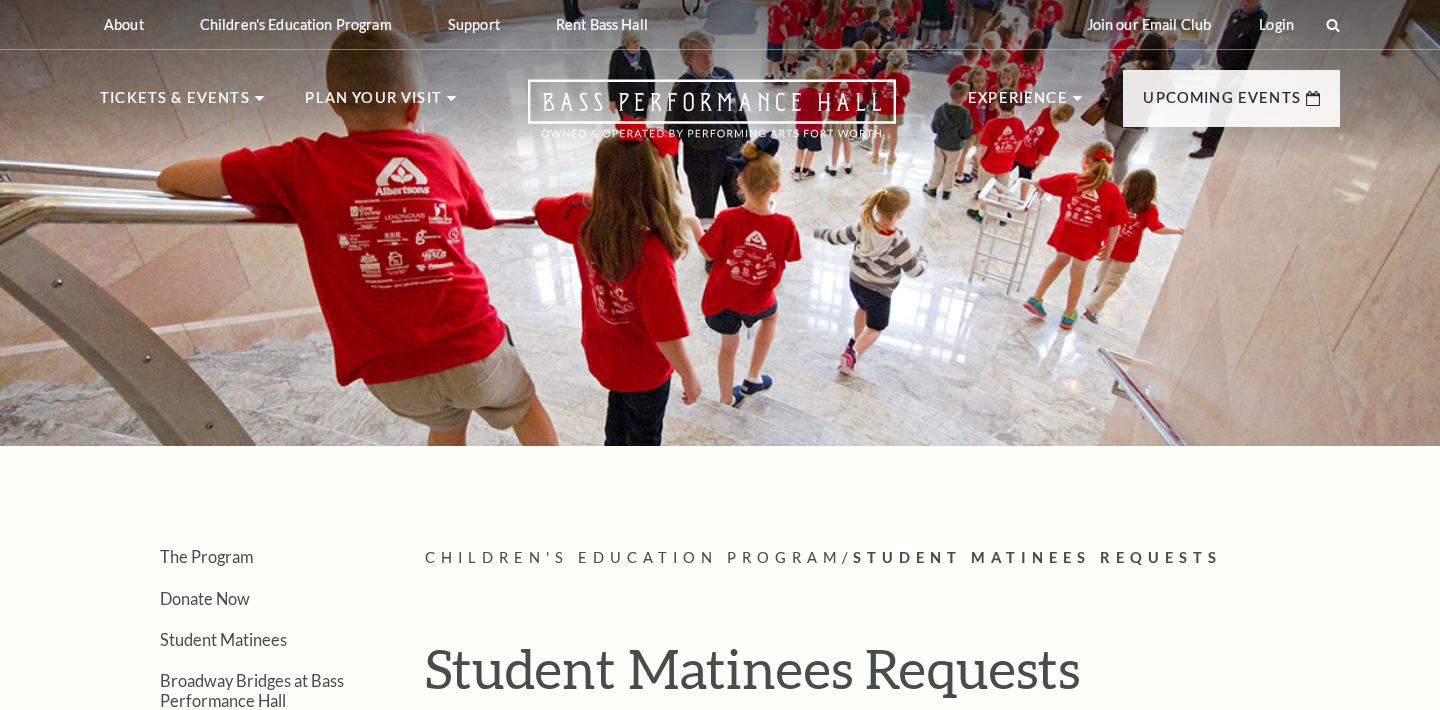 scroll, scrollTop: 0, scrollLeft: 0, axis: both 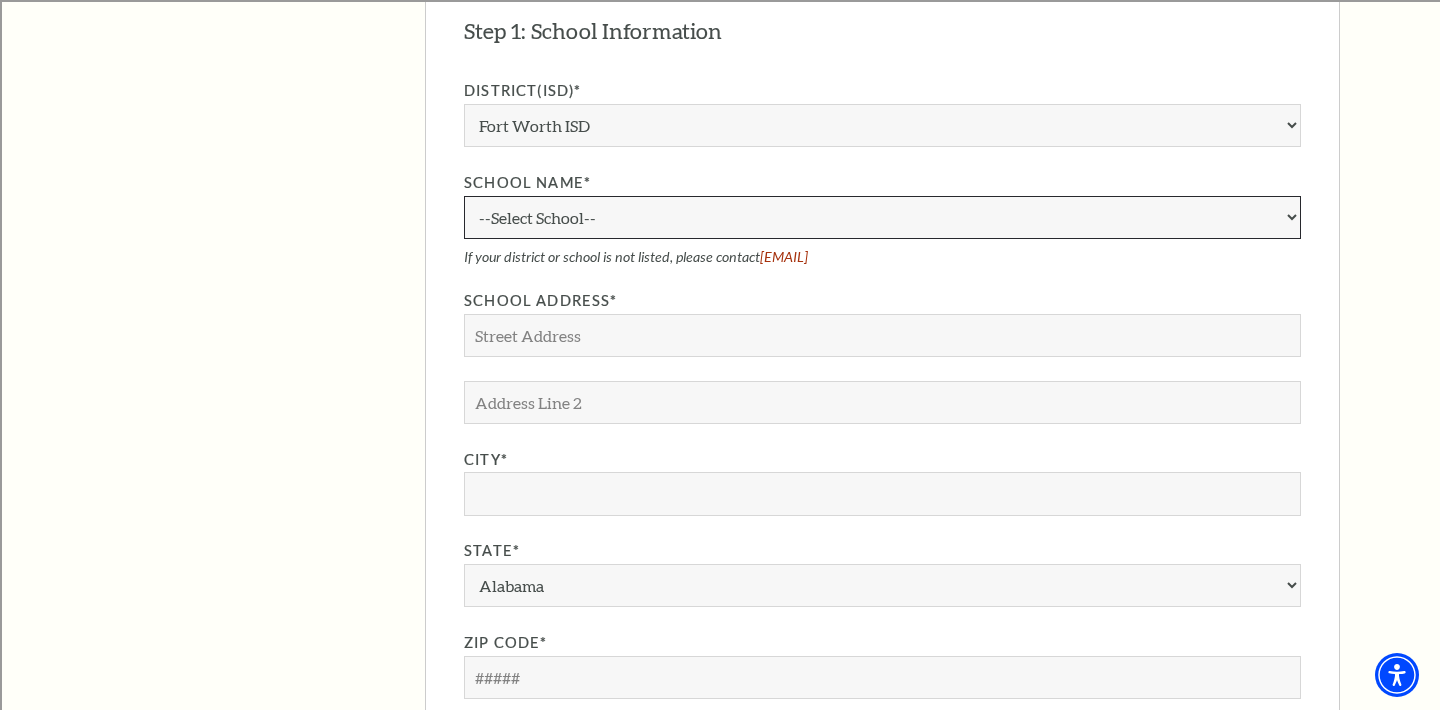 click on "--Select School-- A.M. Pate Elementary School Alice Carlson Elementary School Alice D. Contreras Elementary School Amon Carter Riverside High School Amon Carter-Riverside High School Applied Learning Academy Arlington Heights High School Atwood McDonald Elementary School Benbrook Elementary School Benbrook Middle High School Bill J. Elliott Elementary School Bonnie Brae Elementary School Boulevard Heights School Bruce Shulkey Elementary School Burton Hill Elementary School Carroll Peak Elementary School Carter Park Elementary School Cesar Chavez Elementary School Charles E. Nash Elementary School Christene C. Moss Elementary School Clifford Davis Elementary School Como Leadership Academy Como Montessori School D. McRae Elementary School Daggett Montessori David K. Sellars Elementary School De Zavala Elementary School Diamond Hill Elementary School Diamond Hill-Jarvis High School Dolores Huerta Elementary School Dunbar High School E.M. Daggett Elementary School E.M. Daggett Middle School Glen Park Elementary" at bounding box center [882, 217] 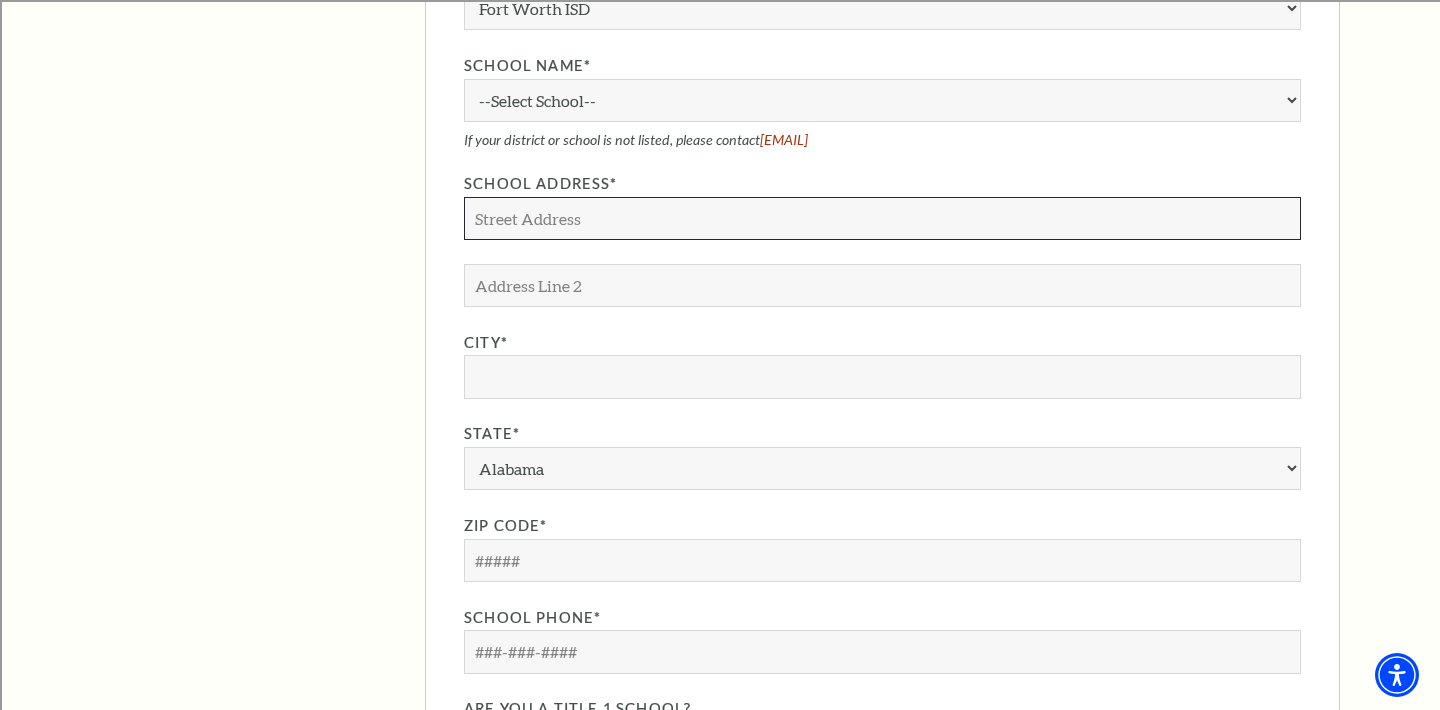 click on "School Address*" at bounding box center (882, 218) 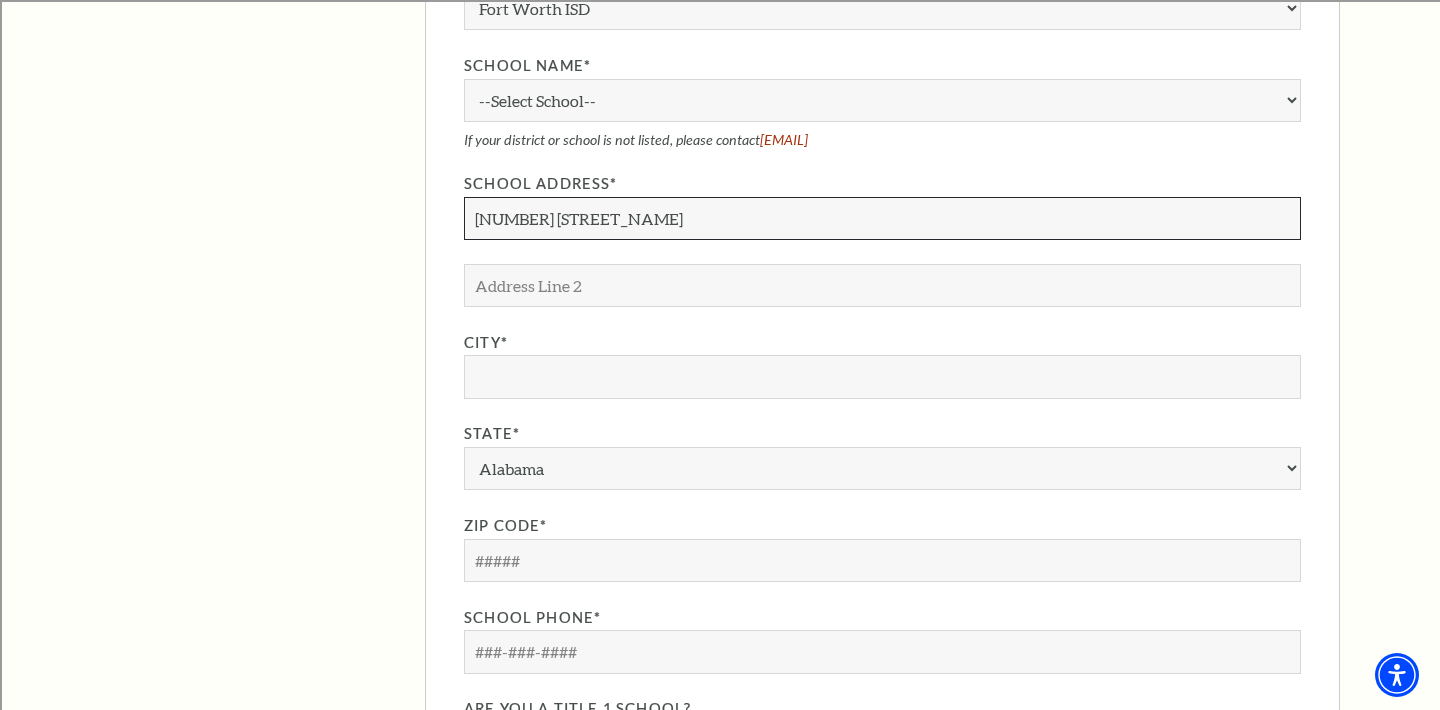 type on "[NUMBER] [STREET_NAME] [STREET_ADDRESS]" 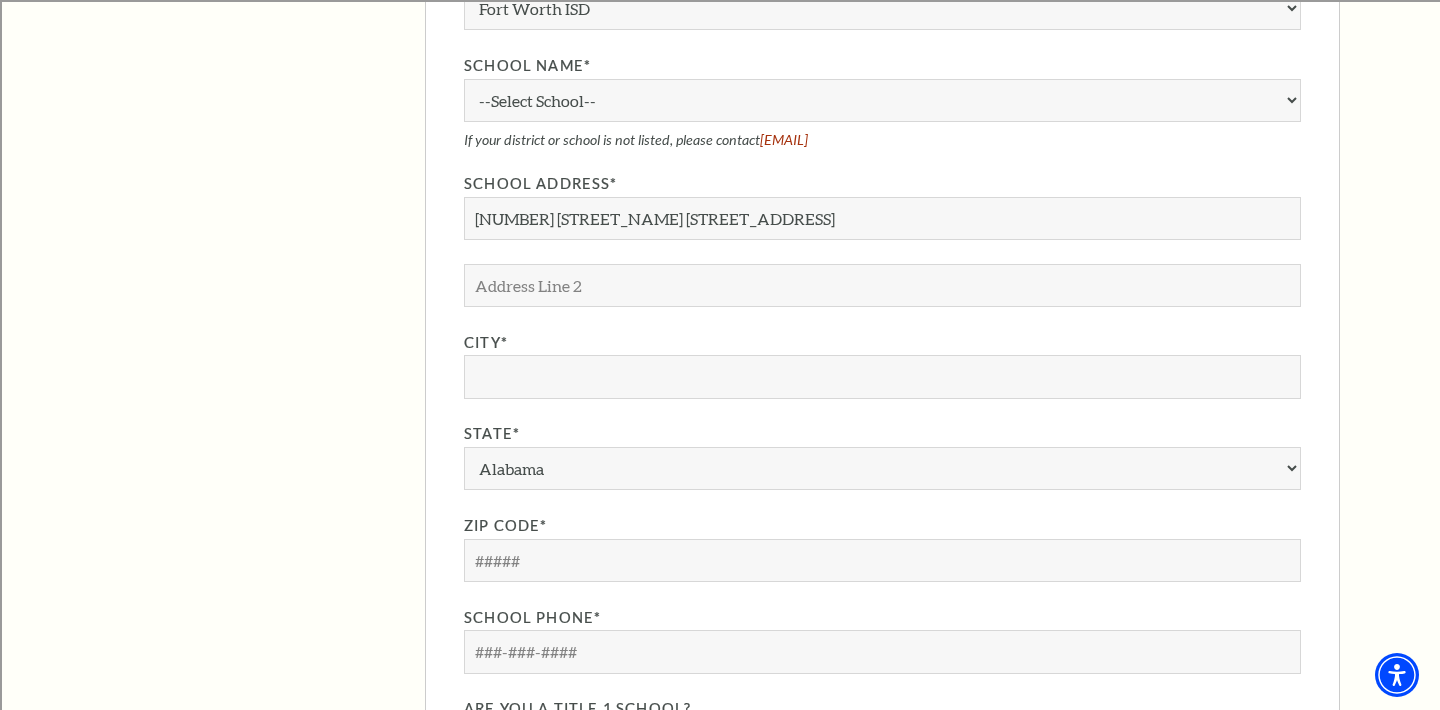 type on "fort worth" 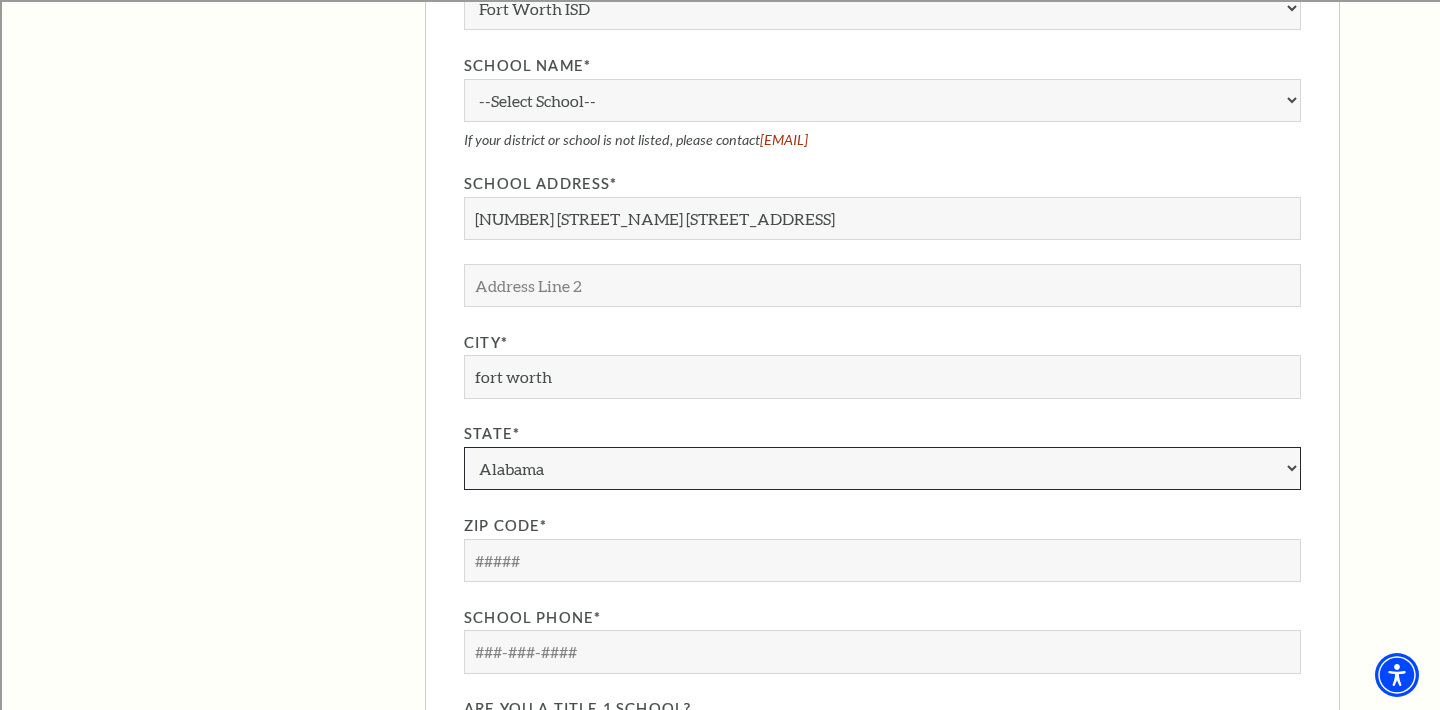 select on "TX" 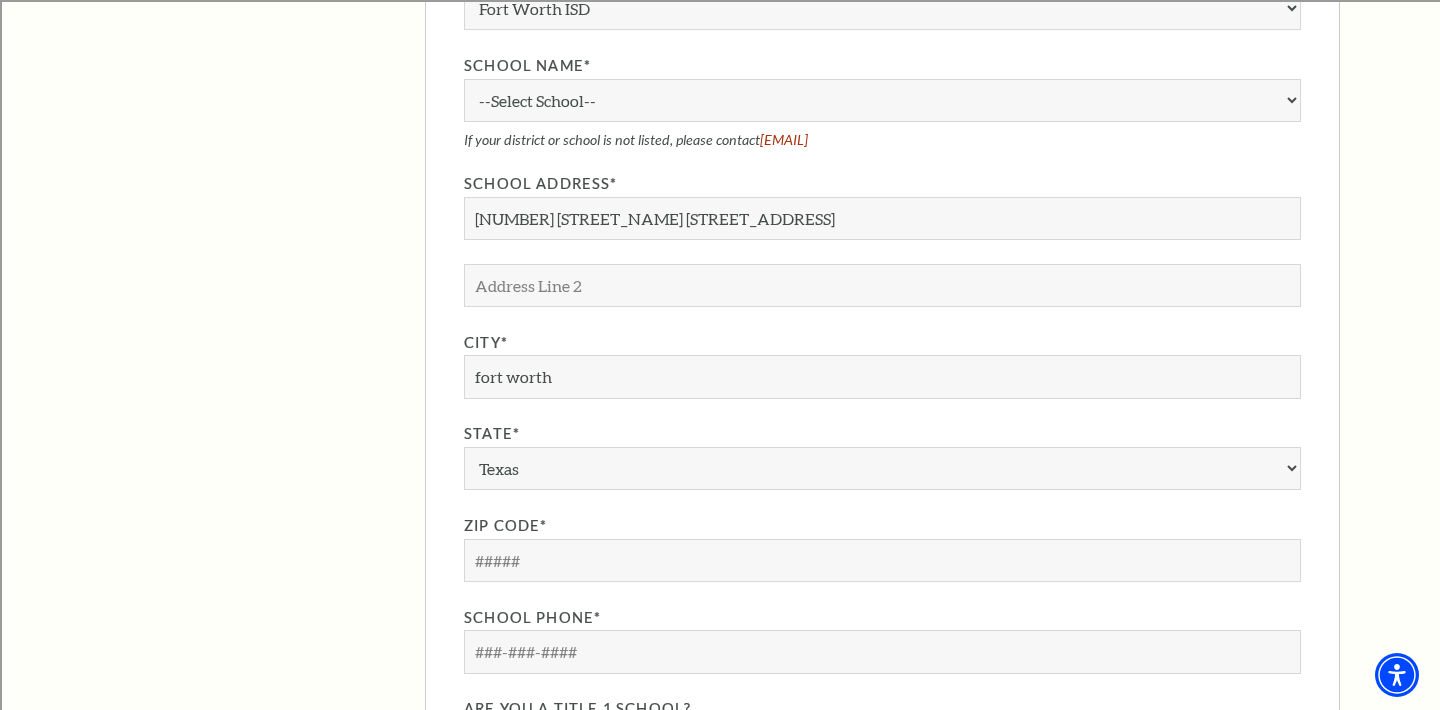 type on "[POSTAL_CODE]" 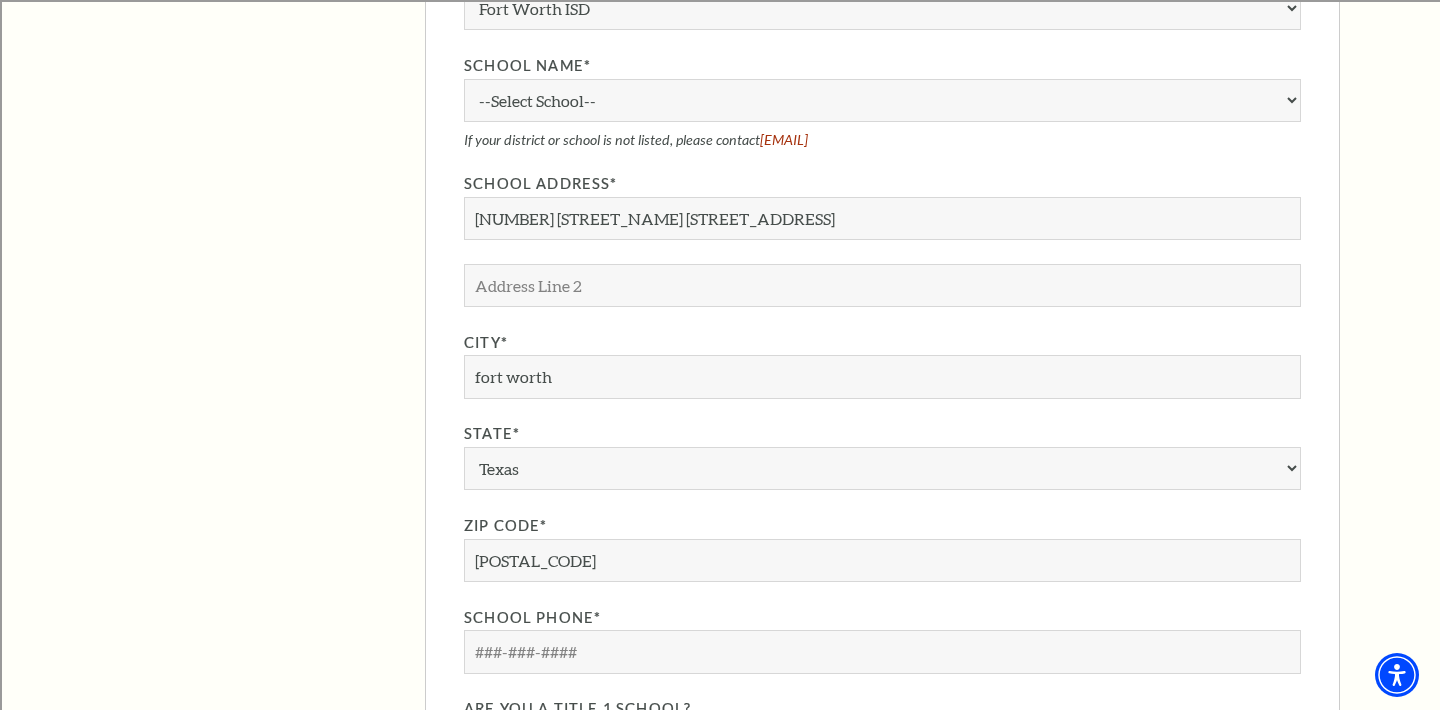 click on "City*" at bounding box center (882, 343) 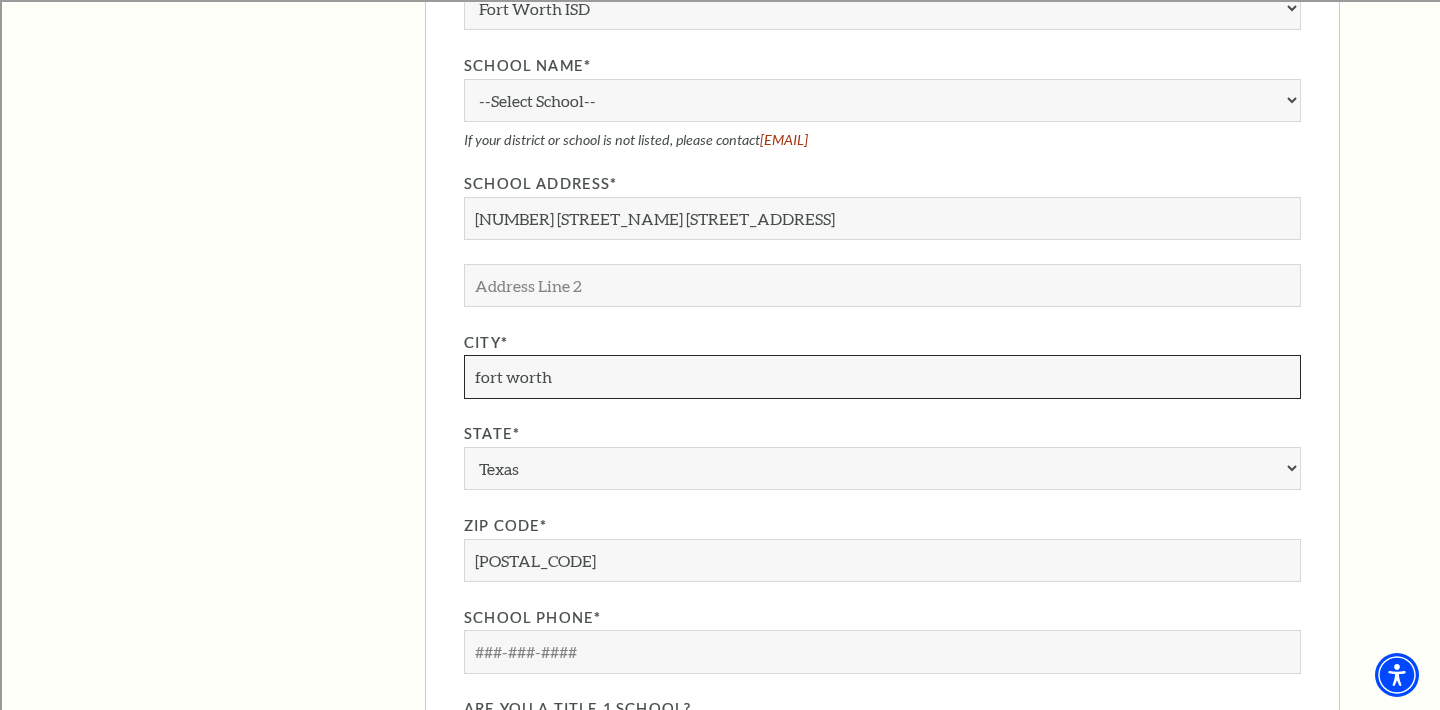click on "fort worth" at bounding box center (882, 376) 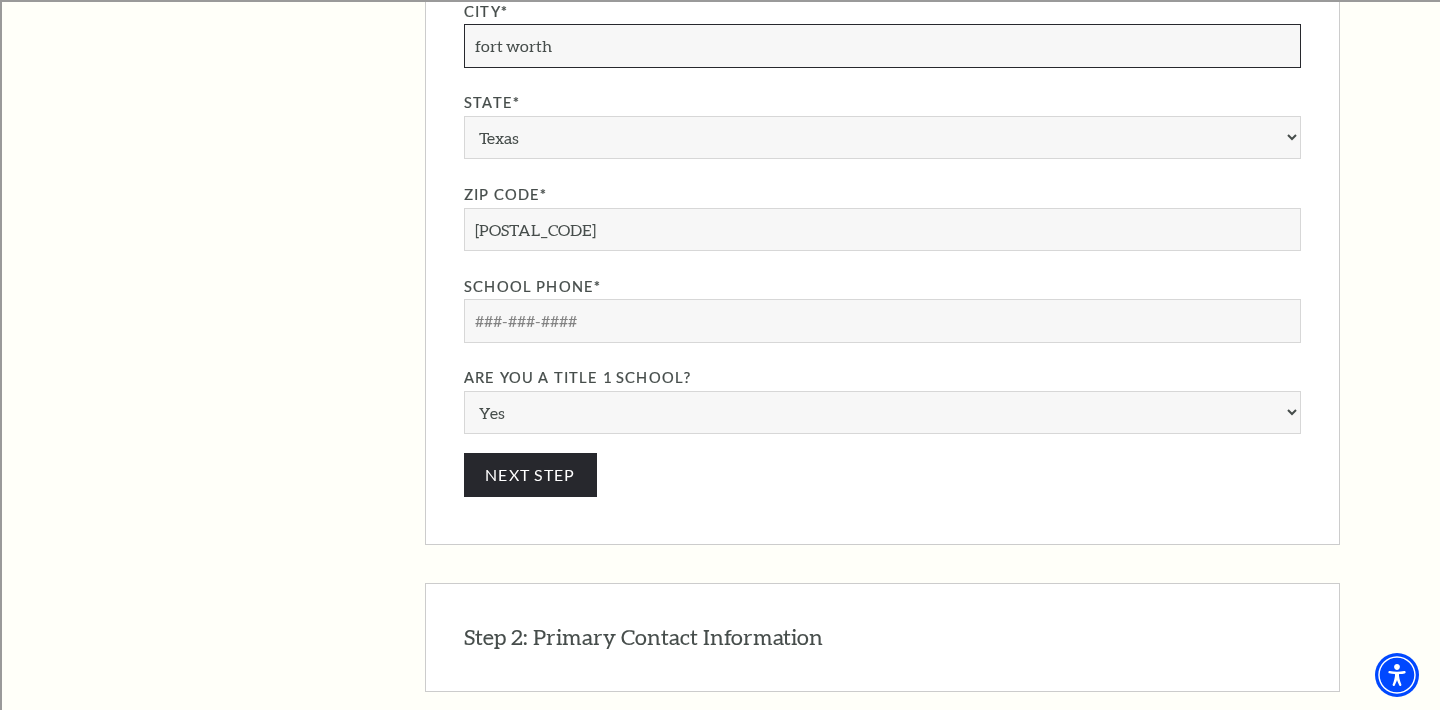 scroll, scrollTop: 2097, scrollLeft: 0, axis: vertical 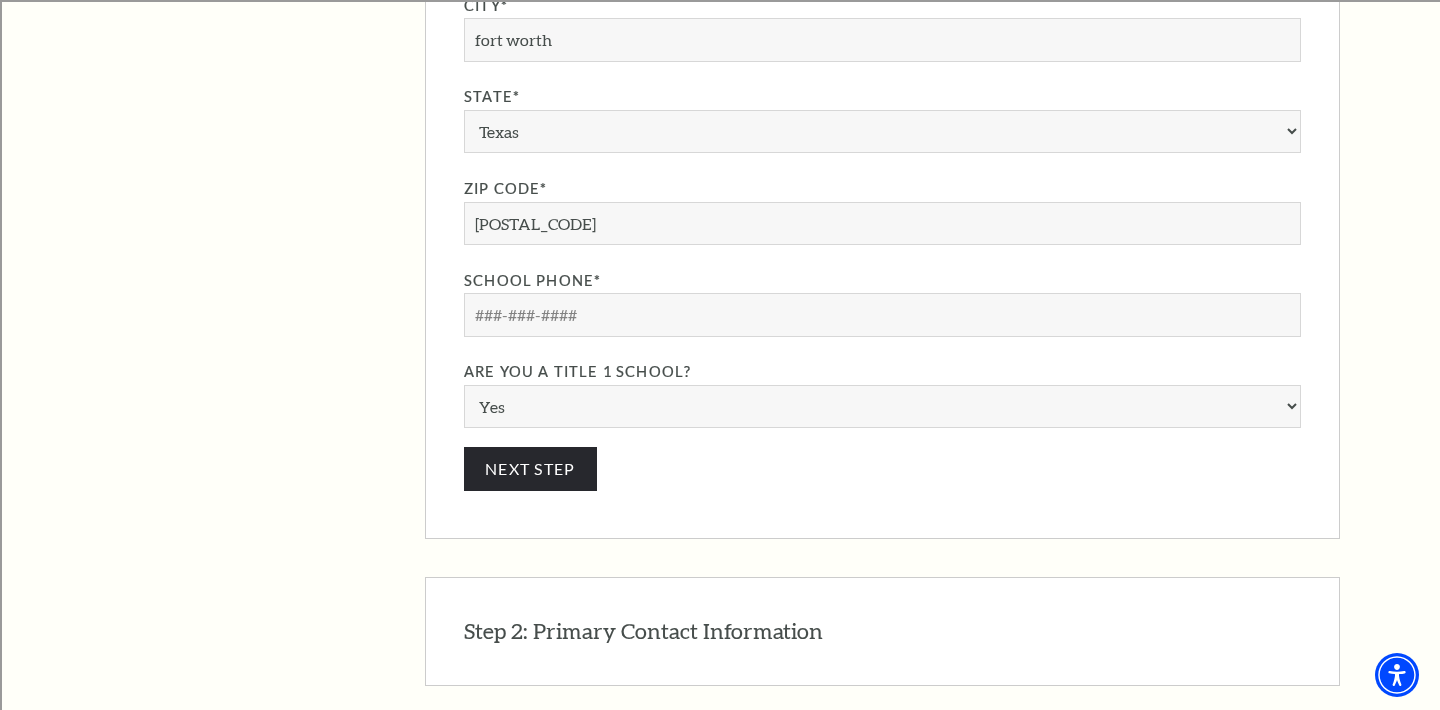 click on "District(ISD)*
Aledo ISD
Alvarado ISD
Alvord ISD
Arlington ISD
Azle ISD
Bellevue ISD
Birdville ISD
Boyd ISD
Bridgeport ISD
Brock ISD
Brownsboro ISD
Burkburnett ISD
Burleson ISD
Castleberry ISD
Cedar Hill ISD
Charter
Chico ISD
Cleburne ISD
Comanche ISD
Coppell ISD
Crowley ISD
Dallas ISD
Decatur ISD
Denton ISD
DeSoto ISD
Duncanville ISD
Eagle Mountain-Saginaw ISD
Edgewood ISD
Era ISD
Everman ISD
Forestburg ISD
Fort Worth ISD
Frisco ISD
Garland ISD
Garner ISD
Godley ISD
Gordon ISD
Graford ISD
Graham ISD
Granbury ISD
Grand Prairie ISD
Grapevine-Colleyville ISD
Hallsville ISD
HEB ISD
Homeschool
Hooks ISD
Irving ISD
Jacksboro ISD
Joshua ISD
Keene ISD
Keller ISD
Kennedale ISD
Krum ISD
Lake Worth ISD" at bounding box center (882, 26) 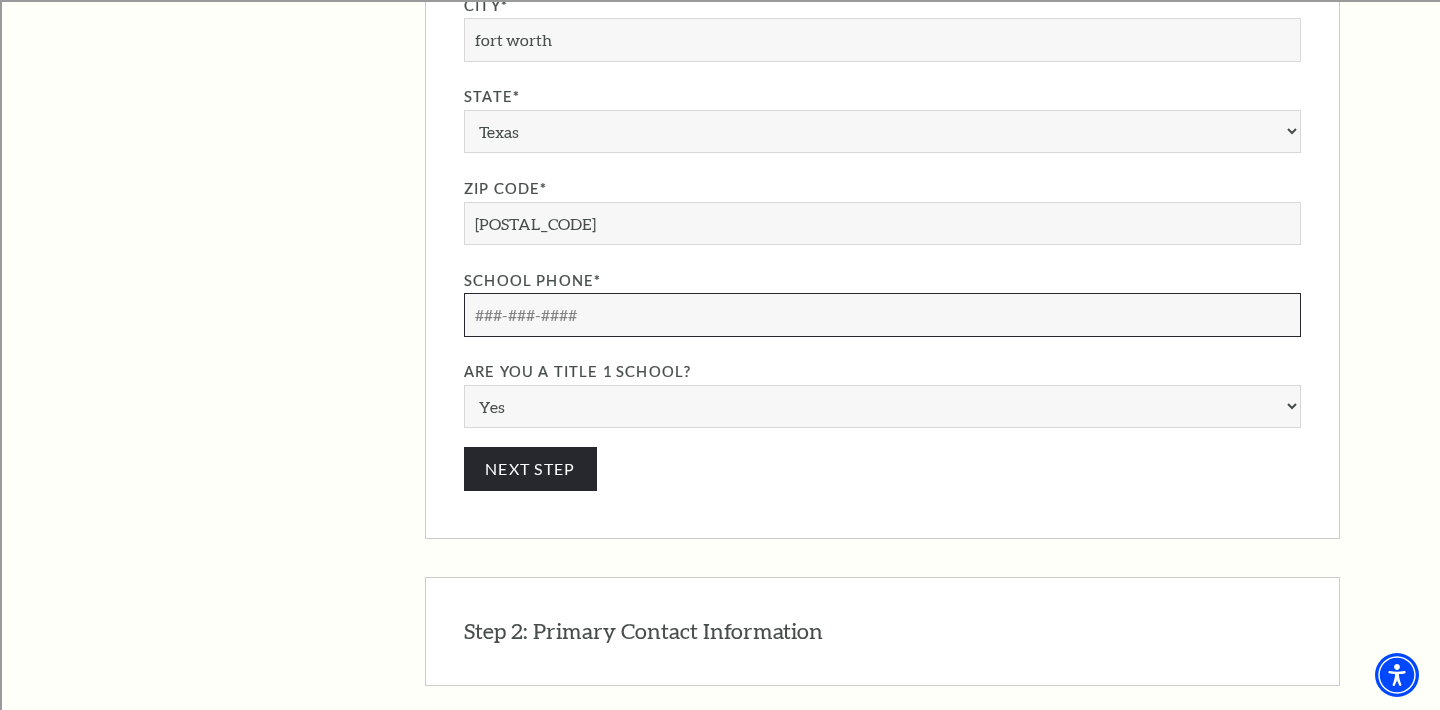 click at bounding box center [882, 314] 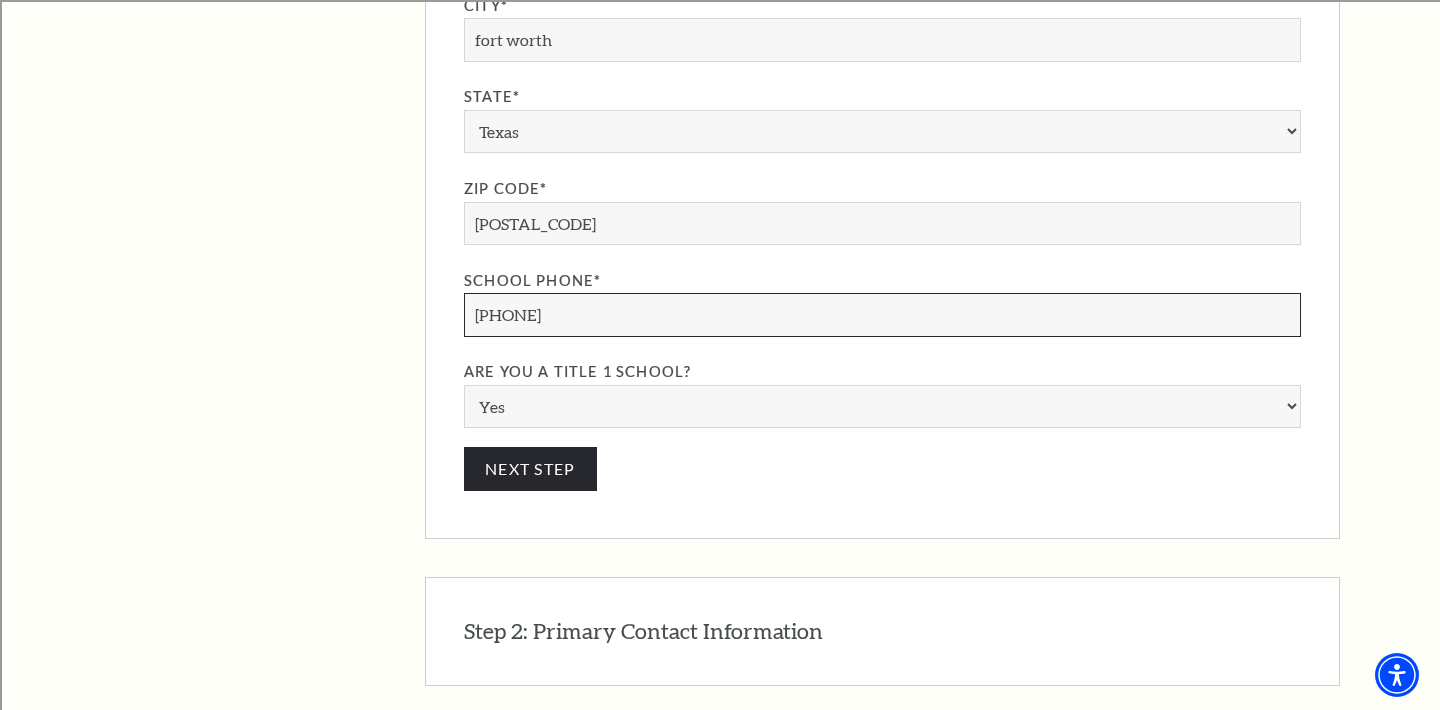 type on "[PHONE]" 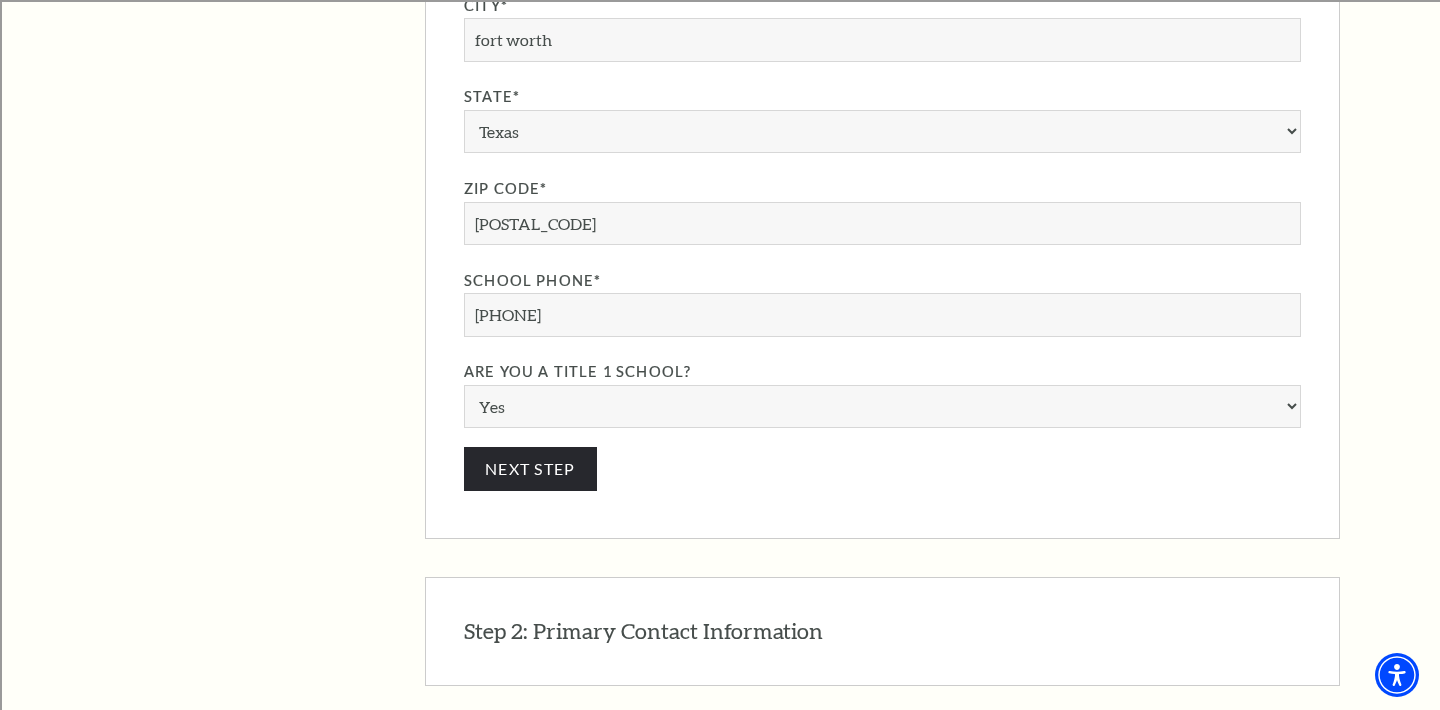 click on "Step 1: School Information
EDIT
District(ISD)*
[DISTRICT]
[DISTRICT]
[DISTRICT]
[DISTRICT]
[DISTRICT]
[DISTRICT]
[DISTRICT]
[DISTRICT]
[DISTRICT]
[DISTRICT]
[DISTRICT]
[DISTRICT]
[DISTRICT]
[DISTRICT]
[DISTRICT]
[DISTRICT]
[DISTRICT]
[DISTRICT]
[DISTRICT]
[DISTRICT]
[DISTRICT]
[DISTRICT]
[DISTRICT]
[DISTRICT]
[DISTRICT]
[DISTRICT]
[DISTRICT]
[DISTRICT]
[DISTRICT]
[DISTRICT]
[DISTRICT]
[DISTRICT]
[DISTRICT]
[DISTRICT]
[DISTRICT]
[DISTRICT]" at bounding box center (882, 27) 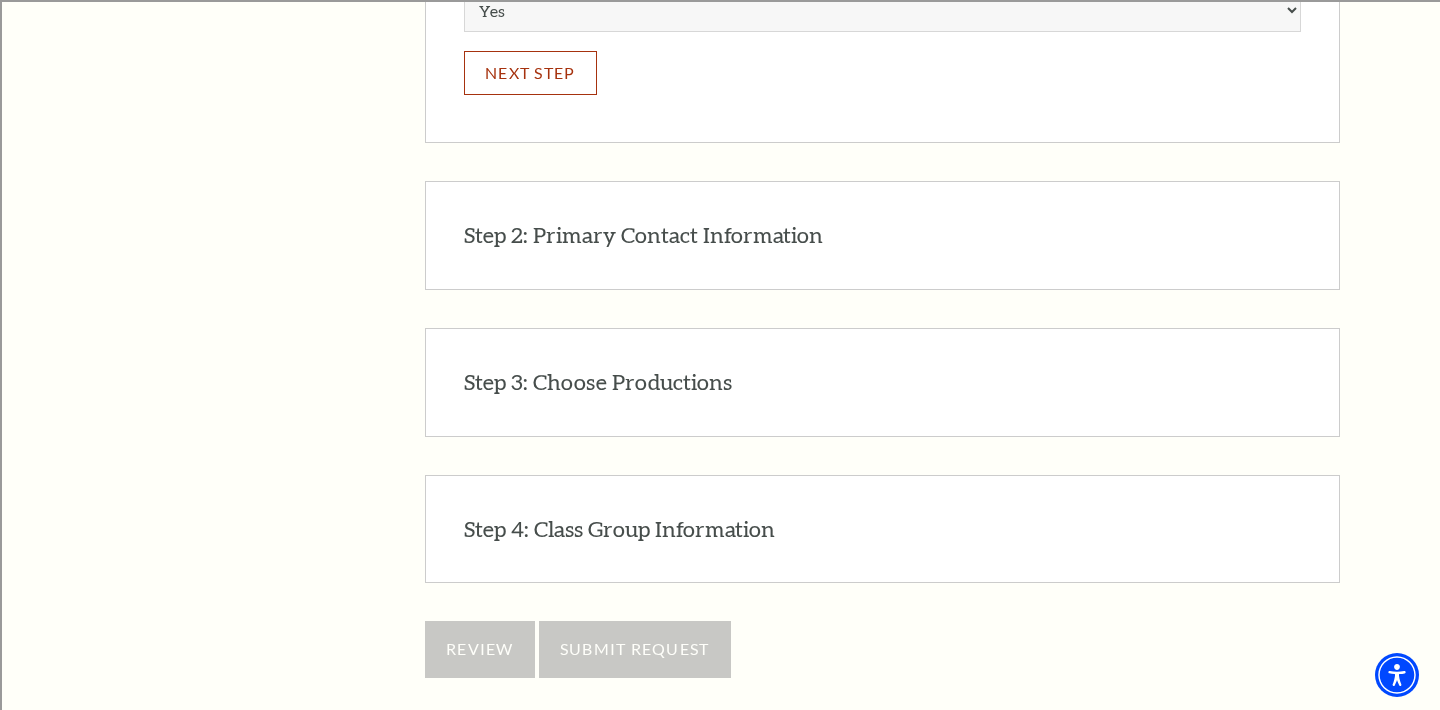 click on "Next Step" at bounding box center [530, 72] 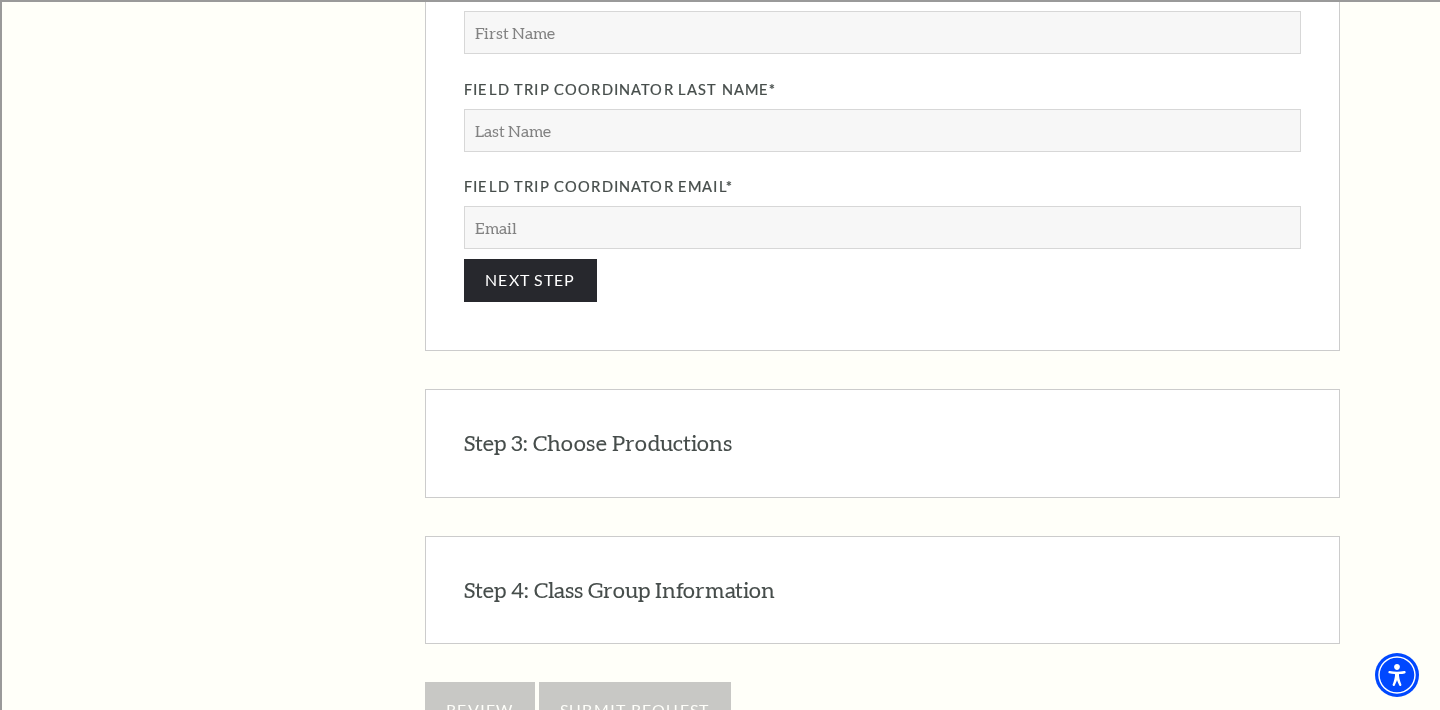 scroll, scrollTop: 1790, scrollLeft: 0, axis: vertical 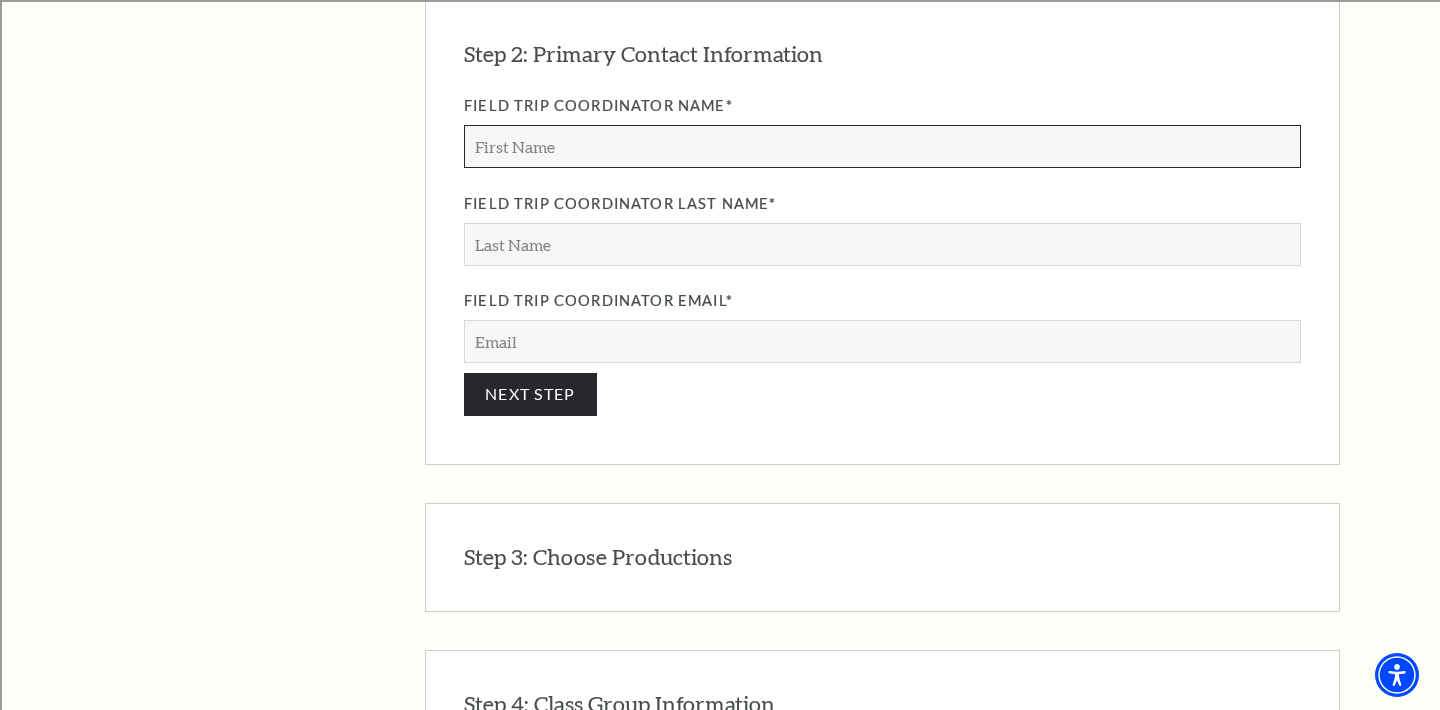 click on "Field Trip Coordinator Name*" at bounding box center [882, 146] 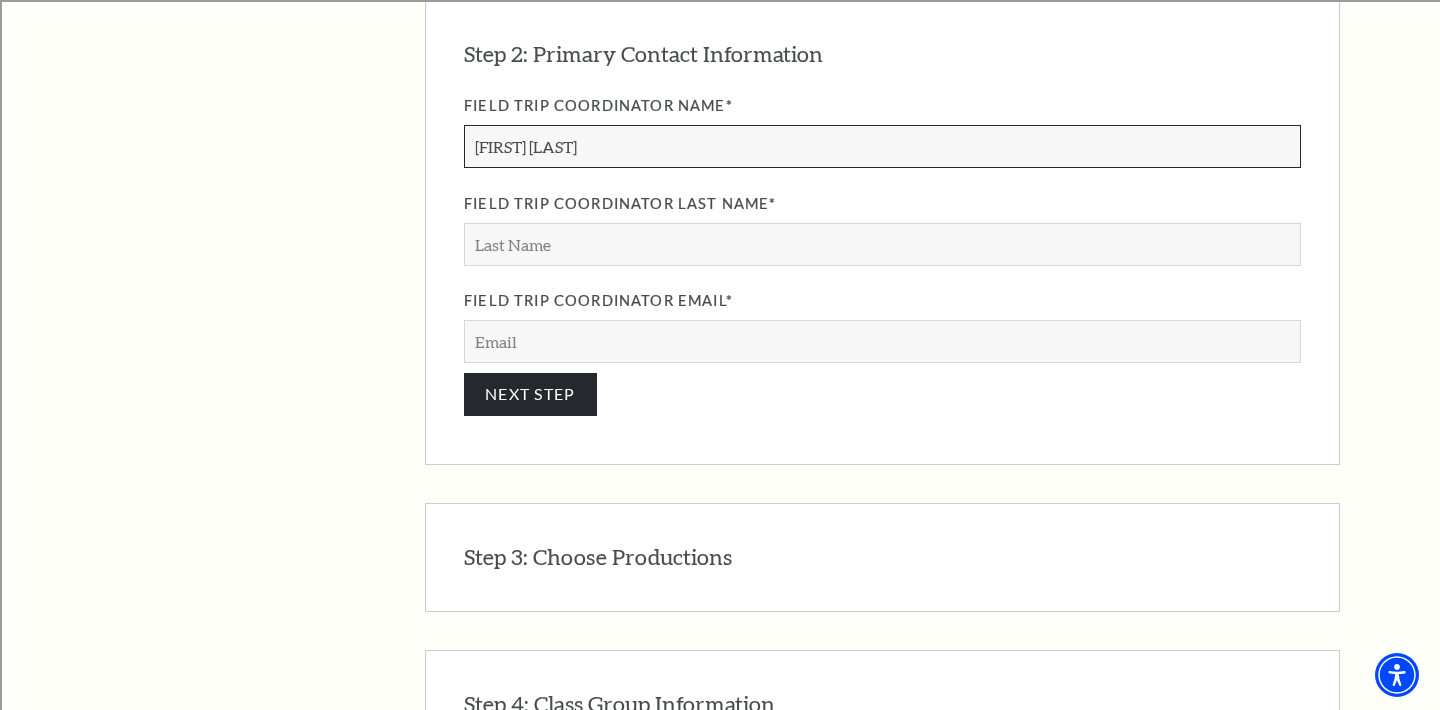 type on "[FIRST] [LAST]" 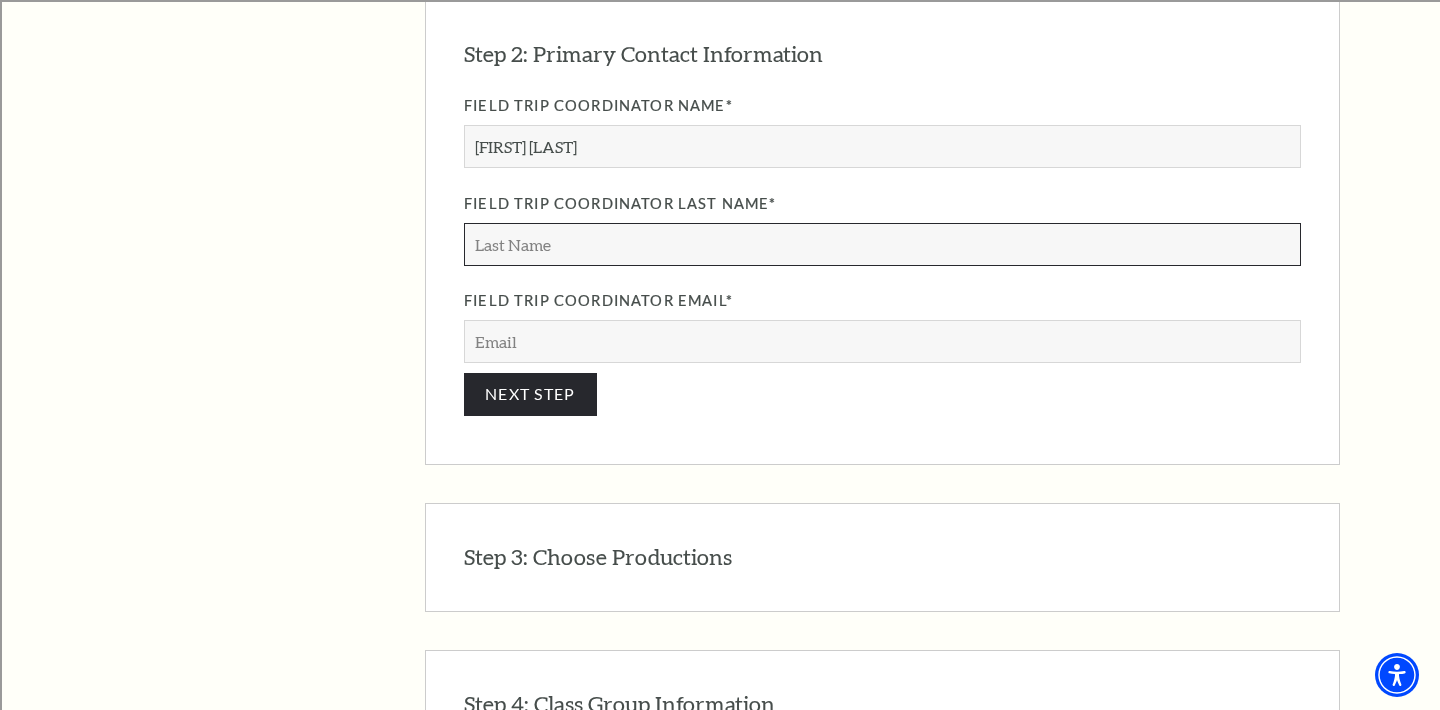 click on "Field Trip Coordinator Last Name*" at bounding box center [882, 244] 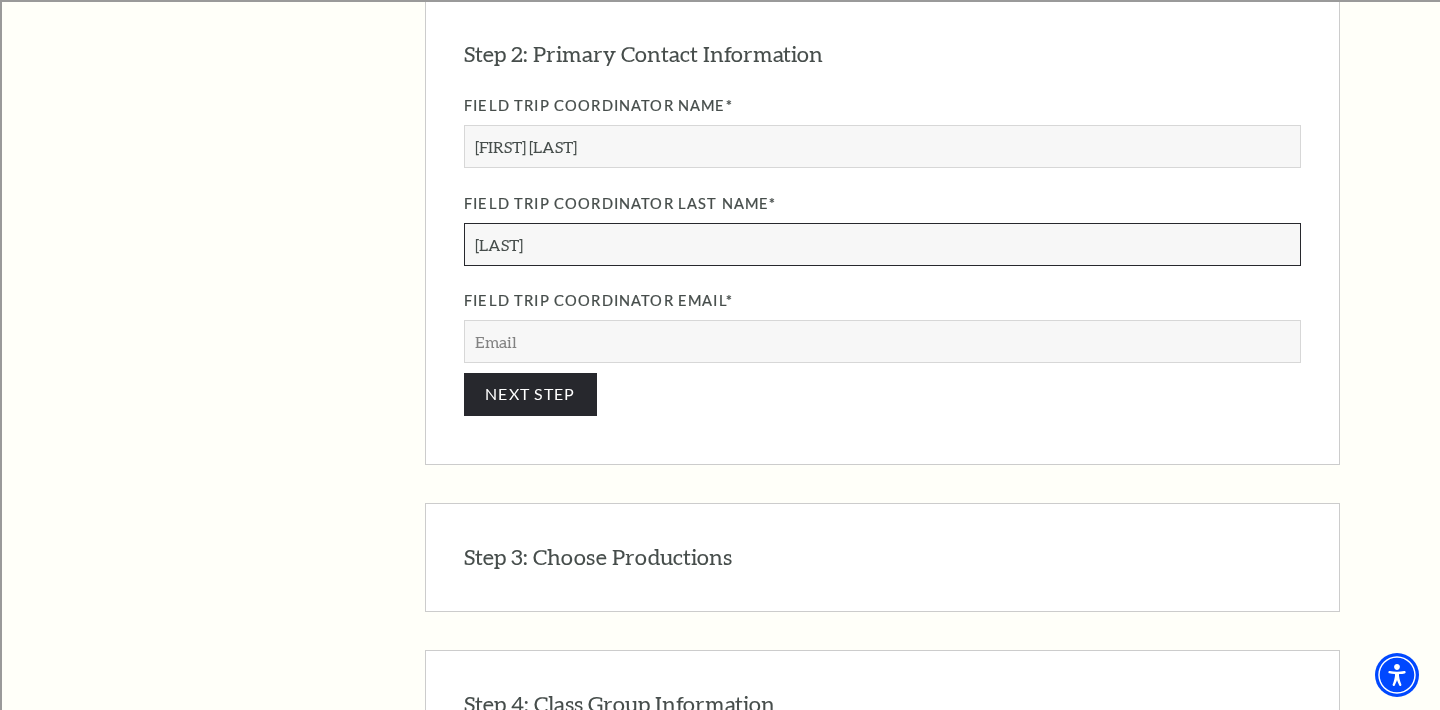 type on "[LAST]" 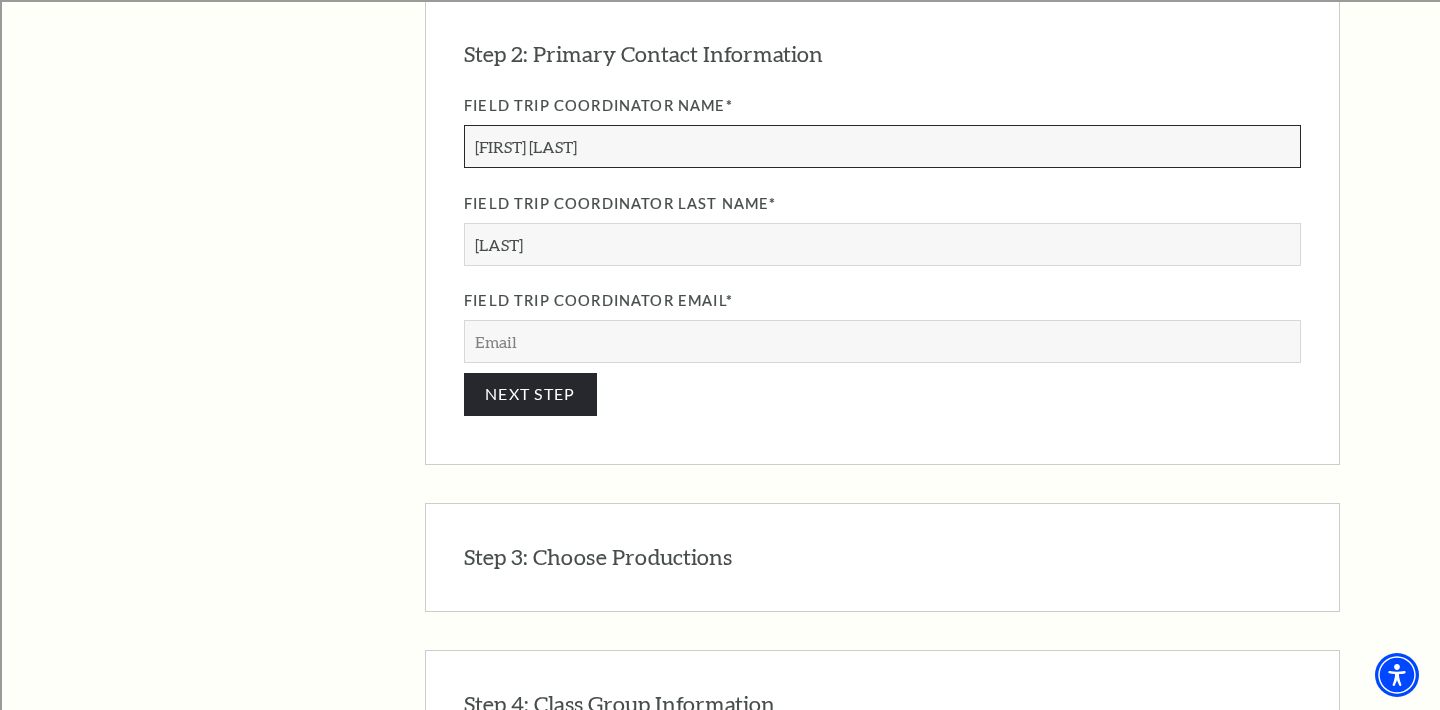 click on "[FIRST] [LAST]" at bounding box center (882, 146) 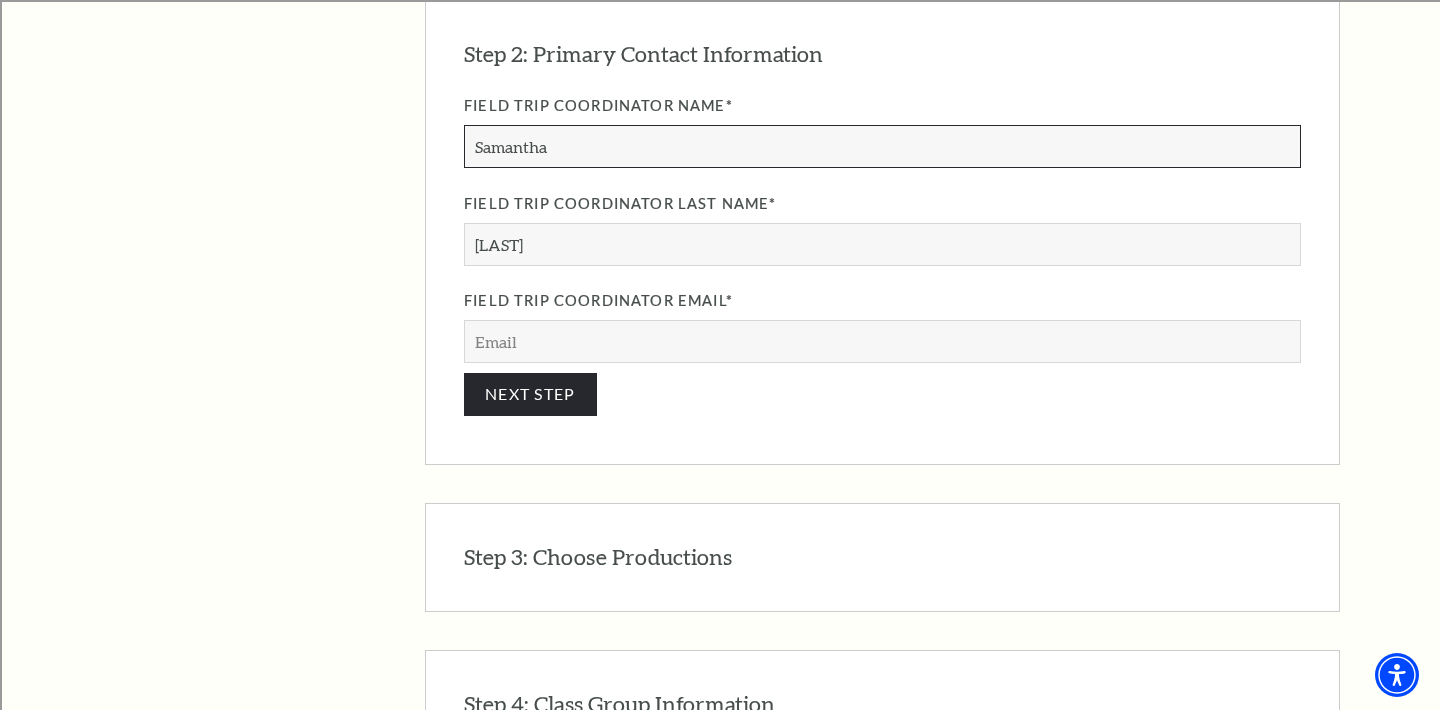type on "Samantha" 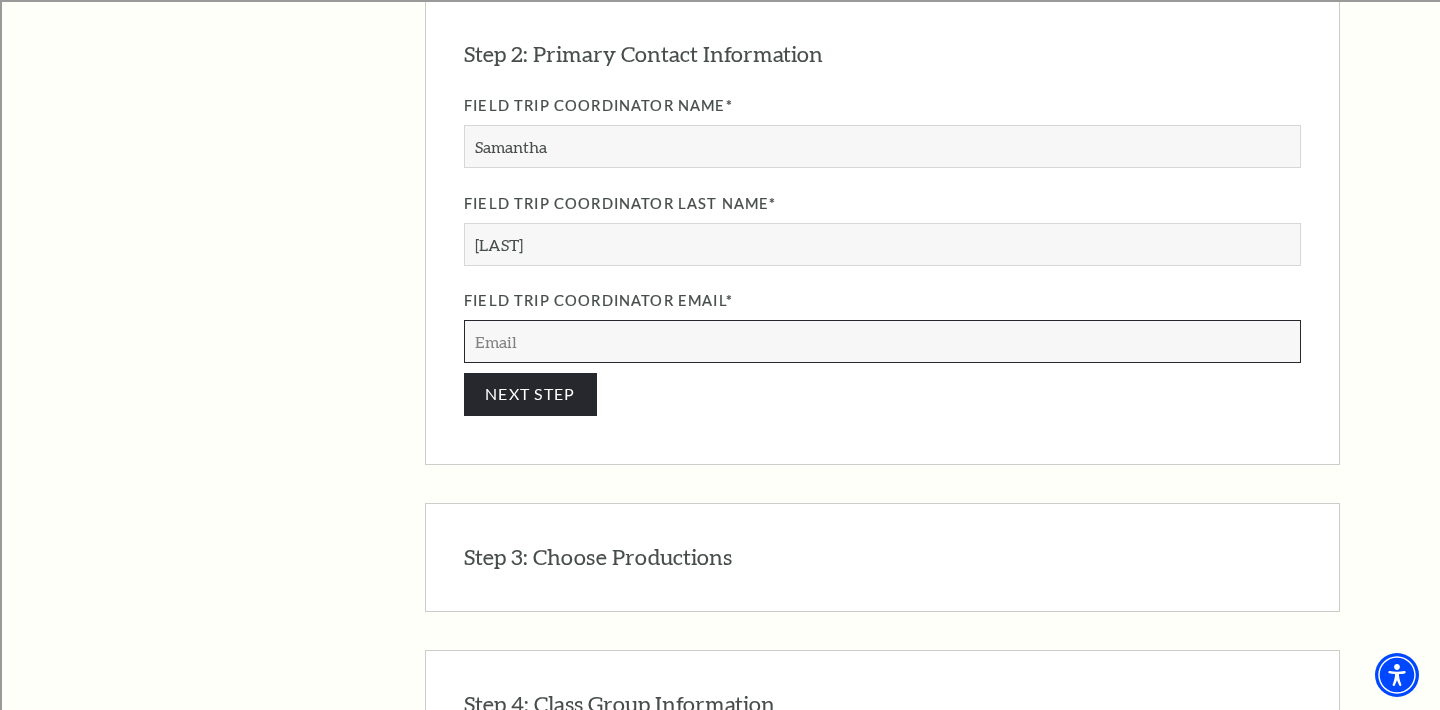 click on "Field Trip Coordinator Email*" at bounding box center (882, 341) 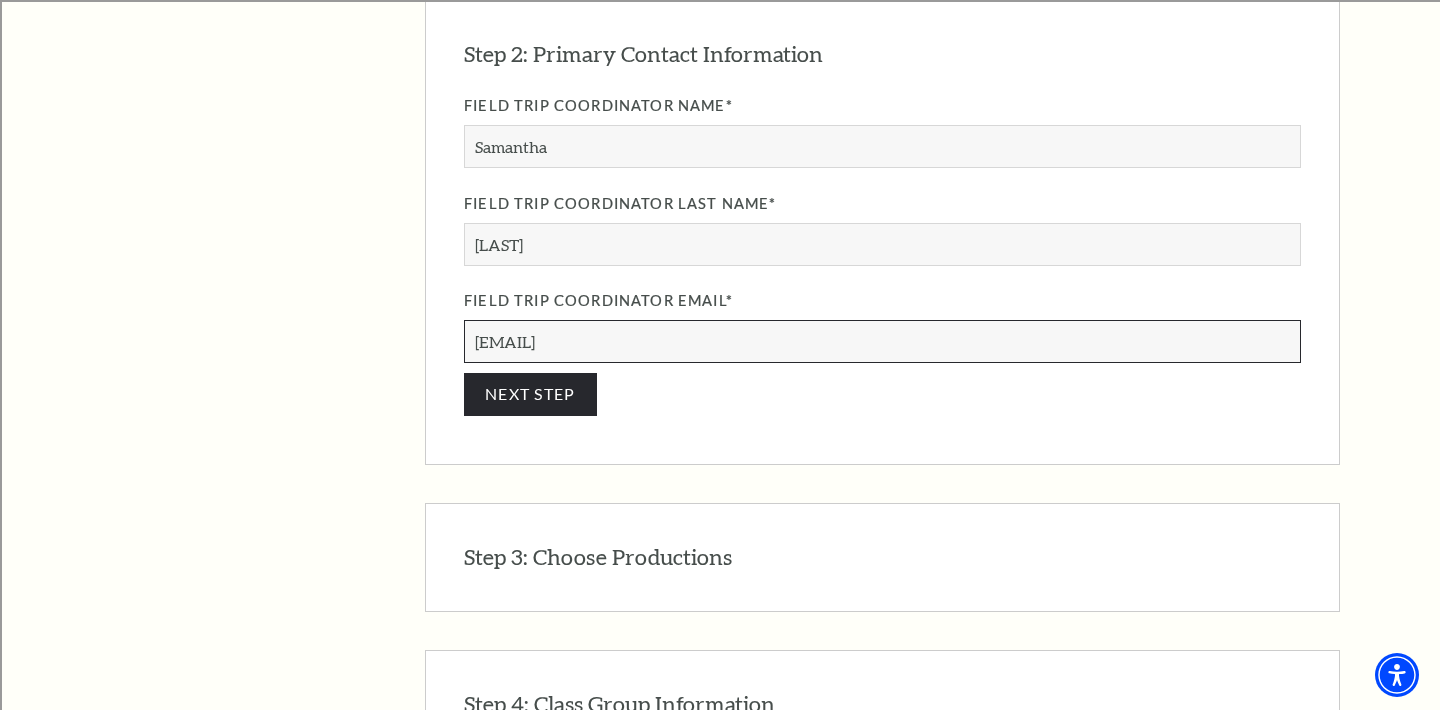 type on "[EMAIL]" 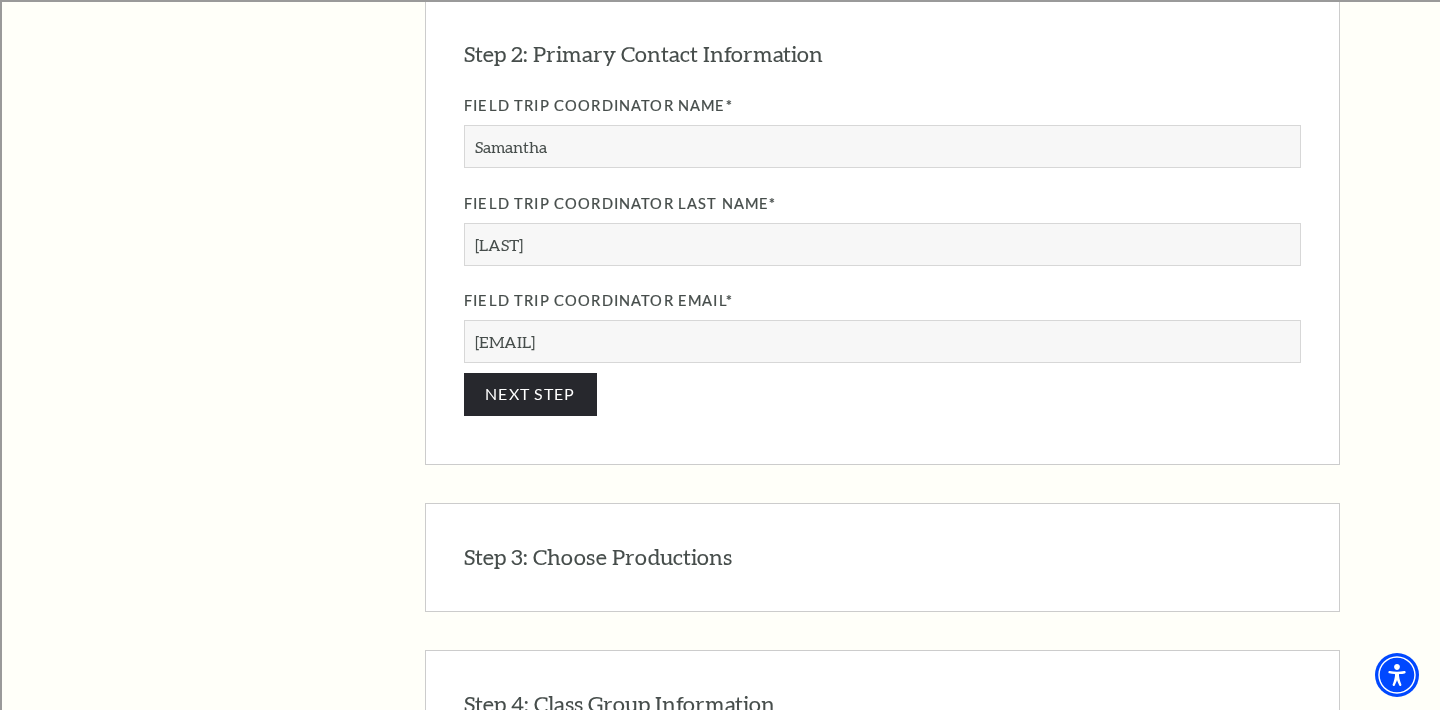 click on "NEXT STEP" at bounding box center [882, 394] 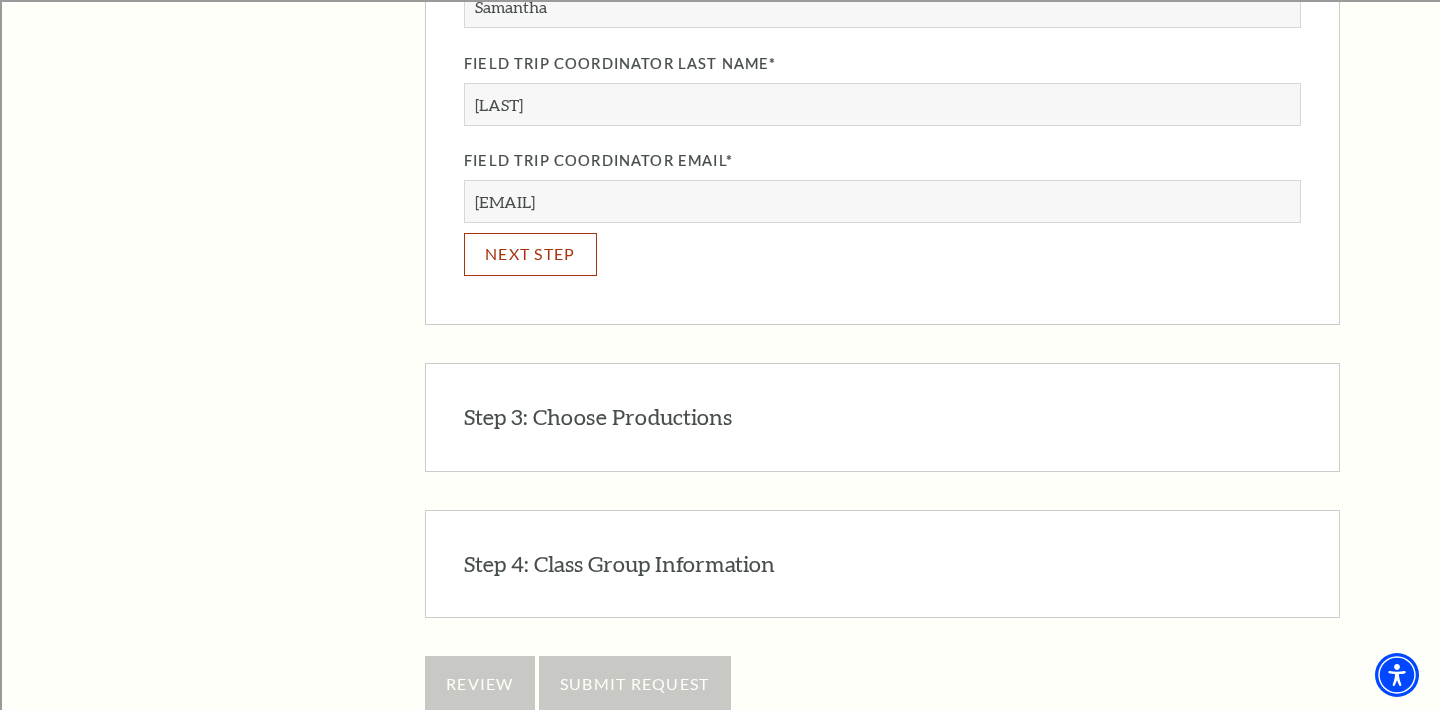 click on "NEXT STEP" at bounding box center [530, 254] 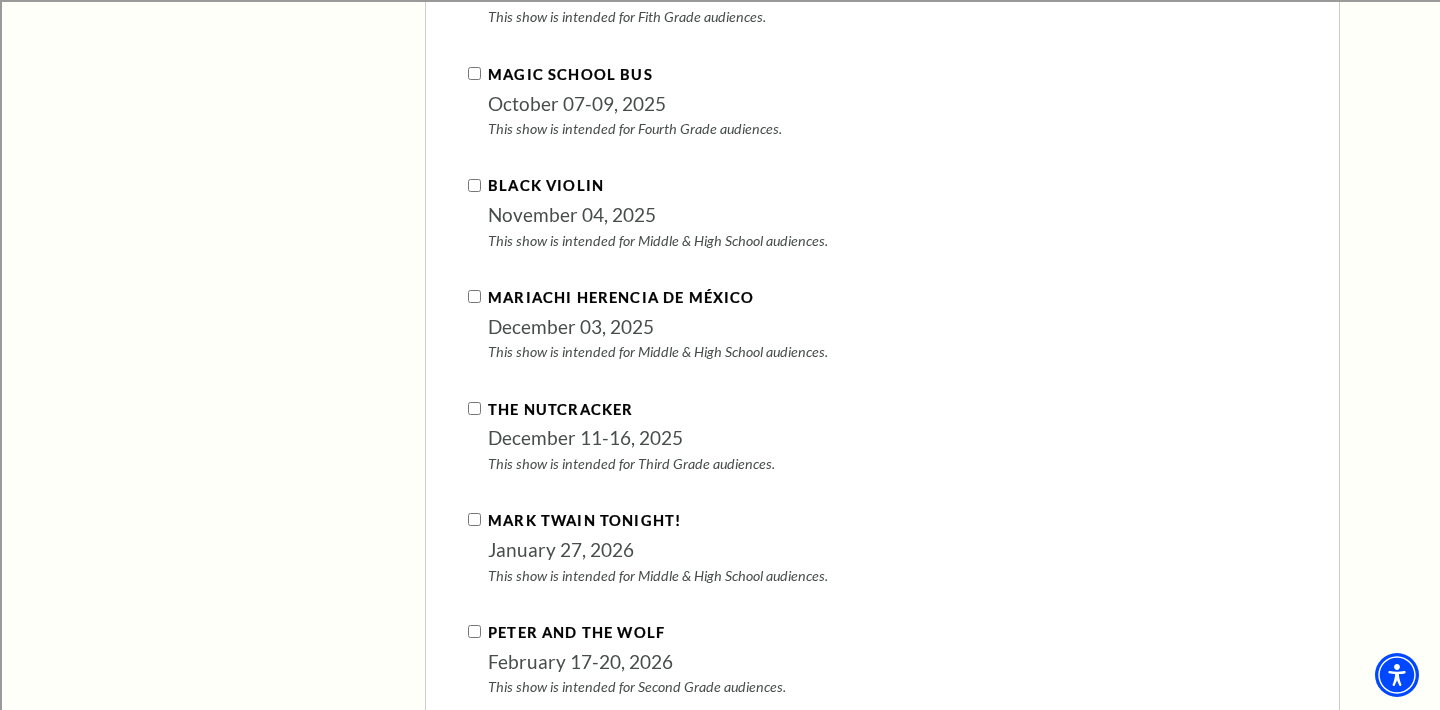 scroll, scrollTop: 2265, scrollLeft: 0, axis: vertical 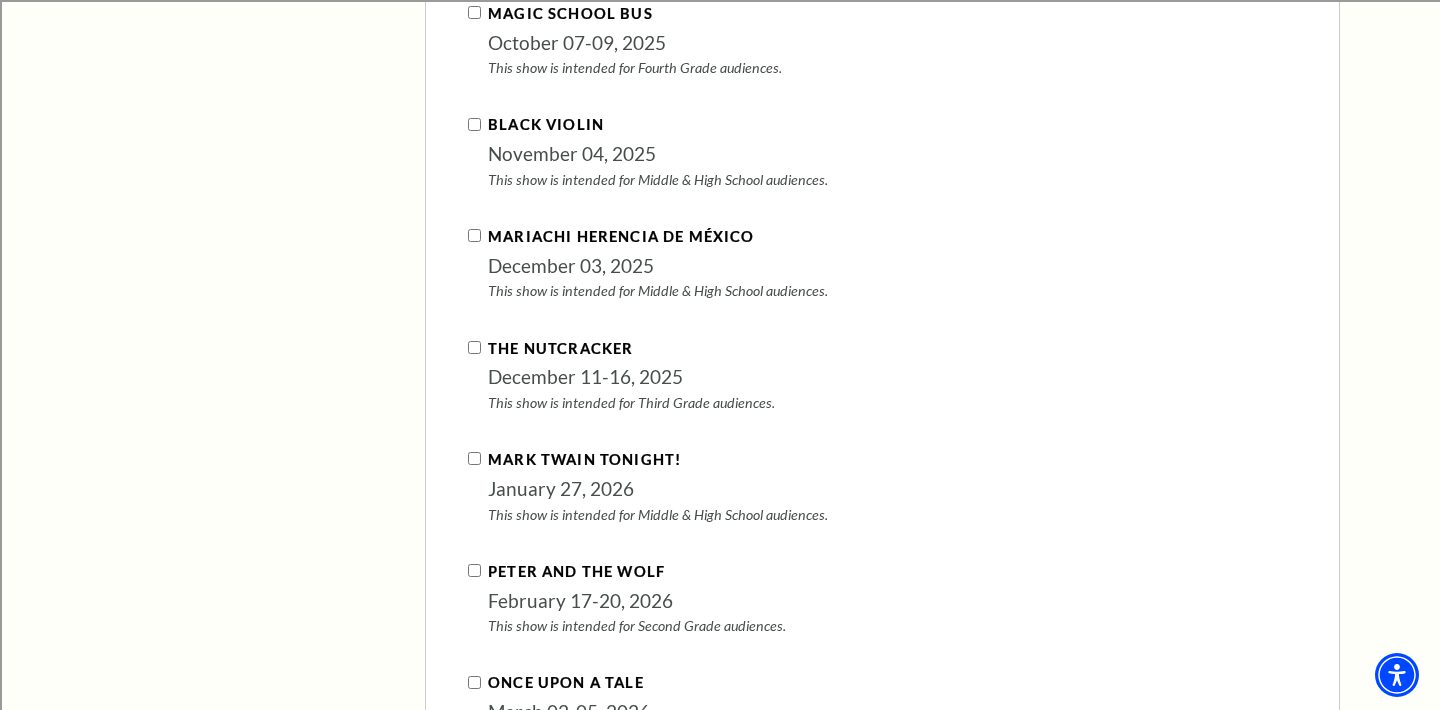 click on "[ARTIST]
[DATE]
This show is intended for Middle & High School audiences." at bounding box center [882, 150] 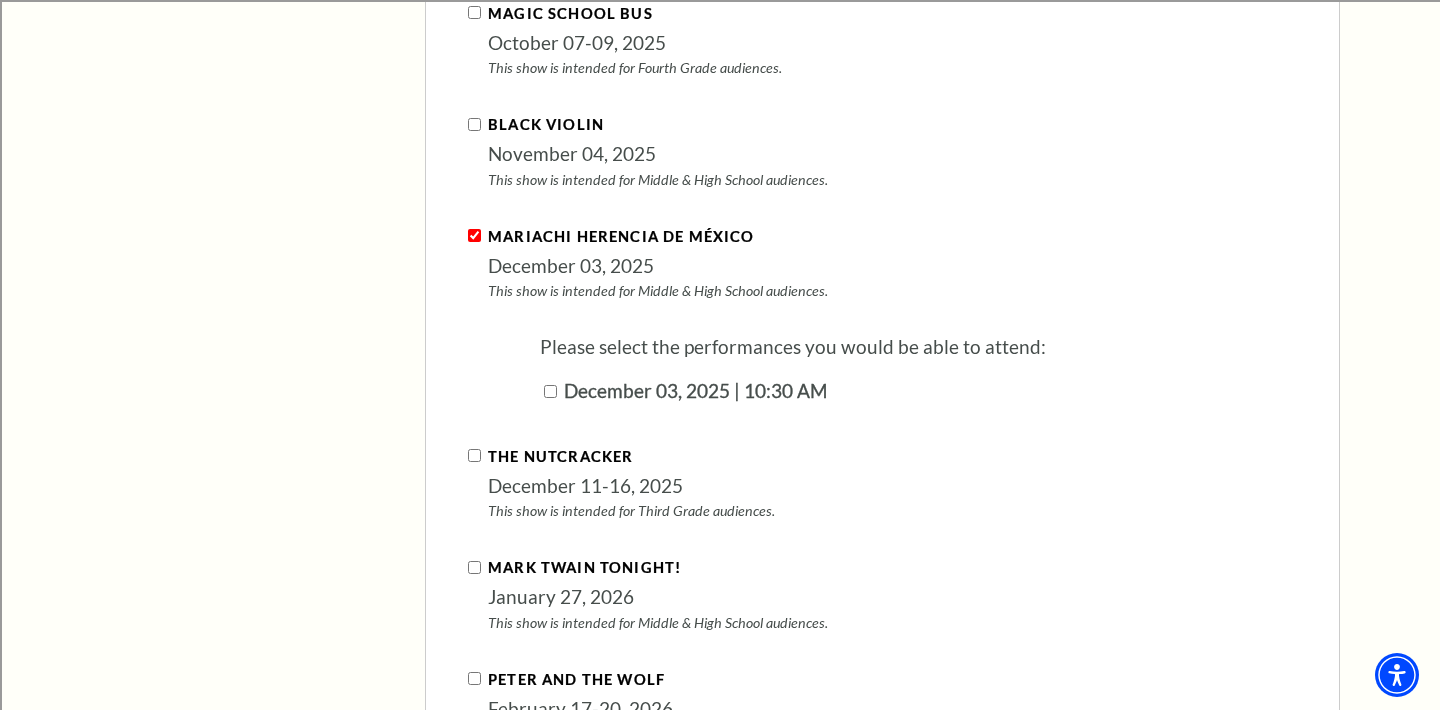 click on "Black Violin" at bounding box center [474, 124] 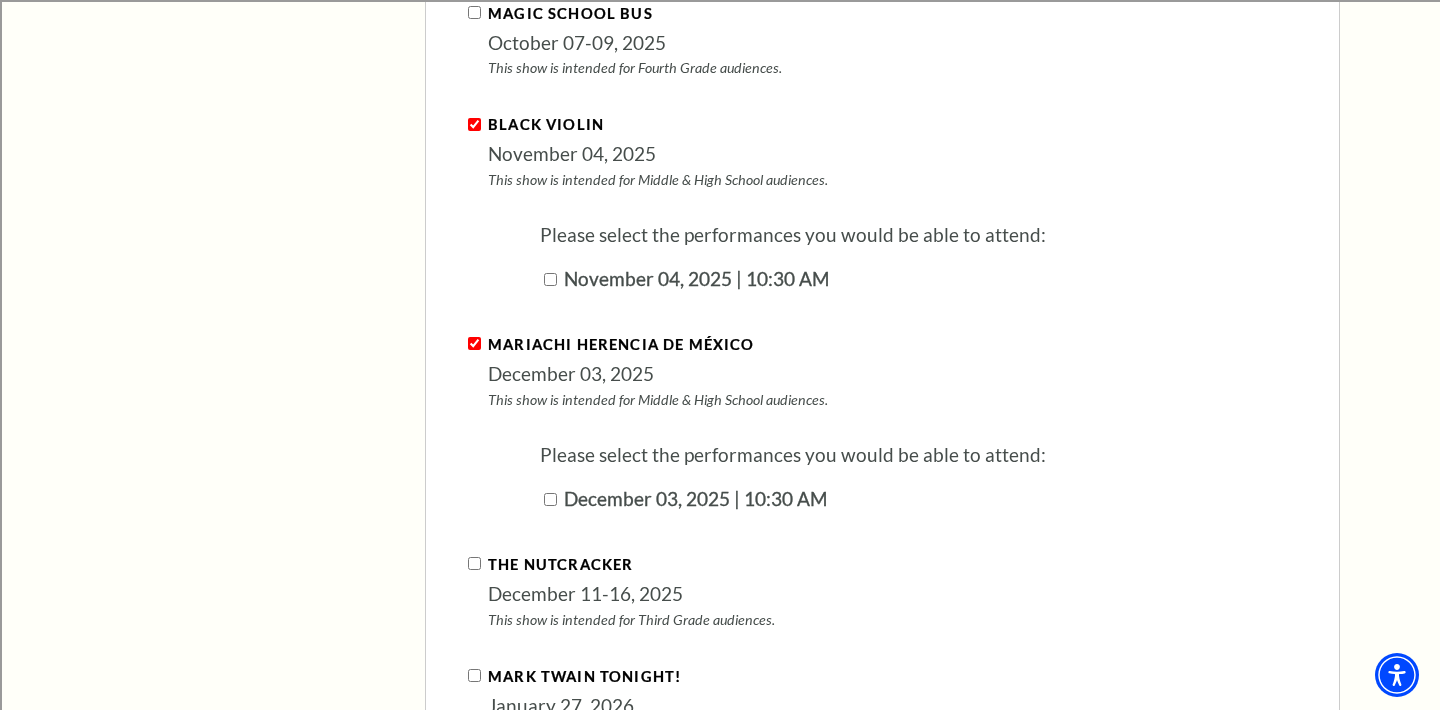 scroll, scrollTop: 2335, scrollLeft: 0, axis: vertical 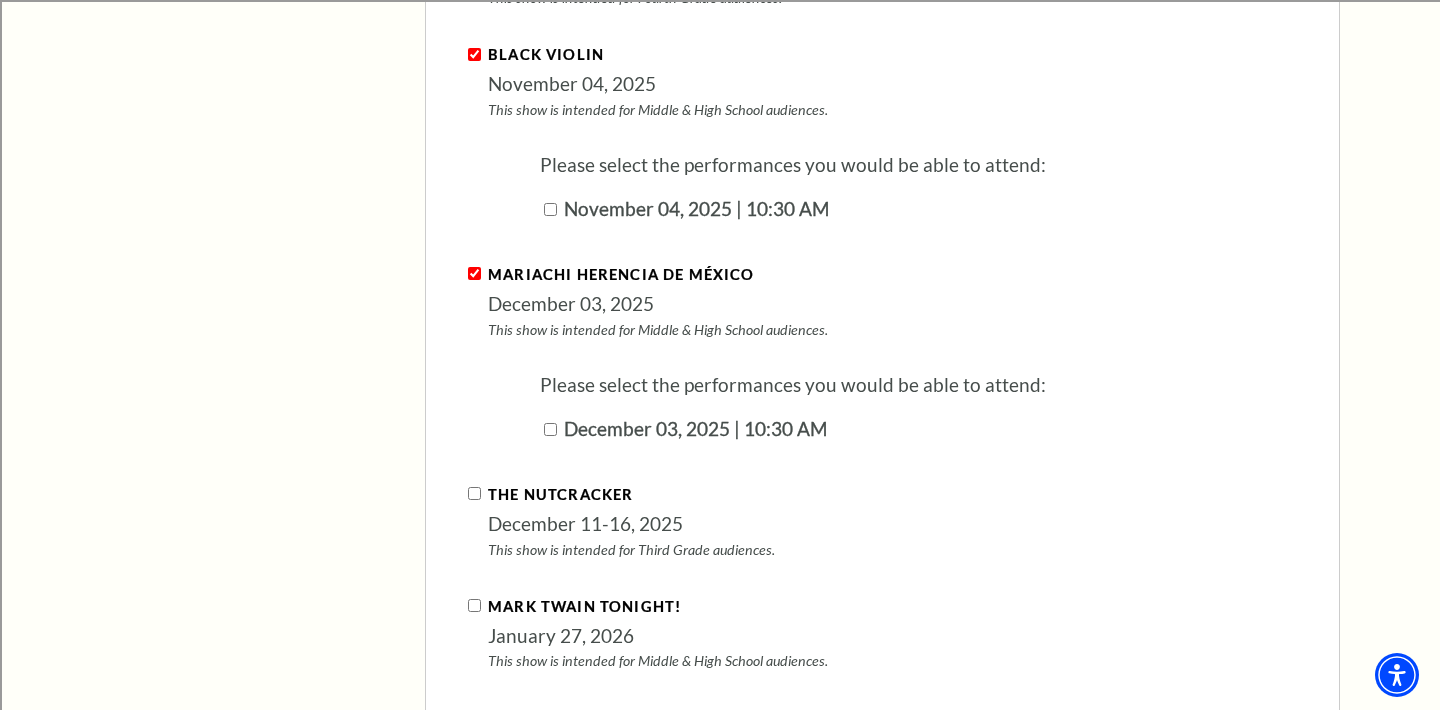 click on "November 04, 2025 | 10:30 AM" at bounding box center (550, 209) 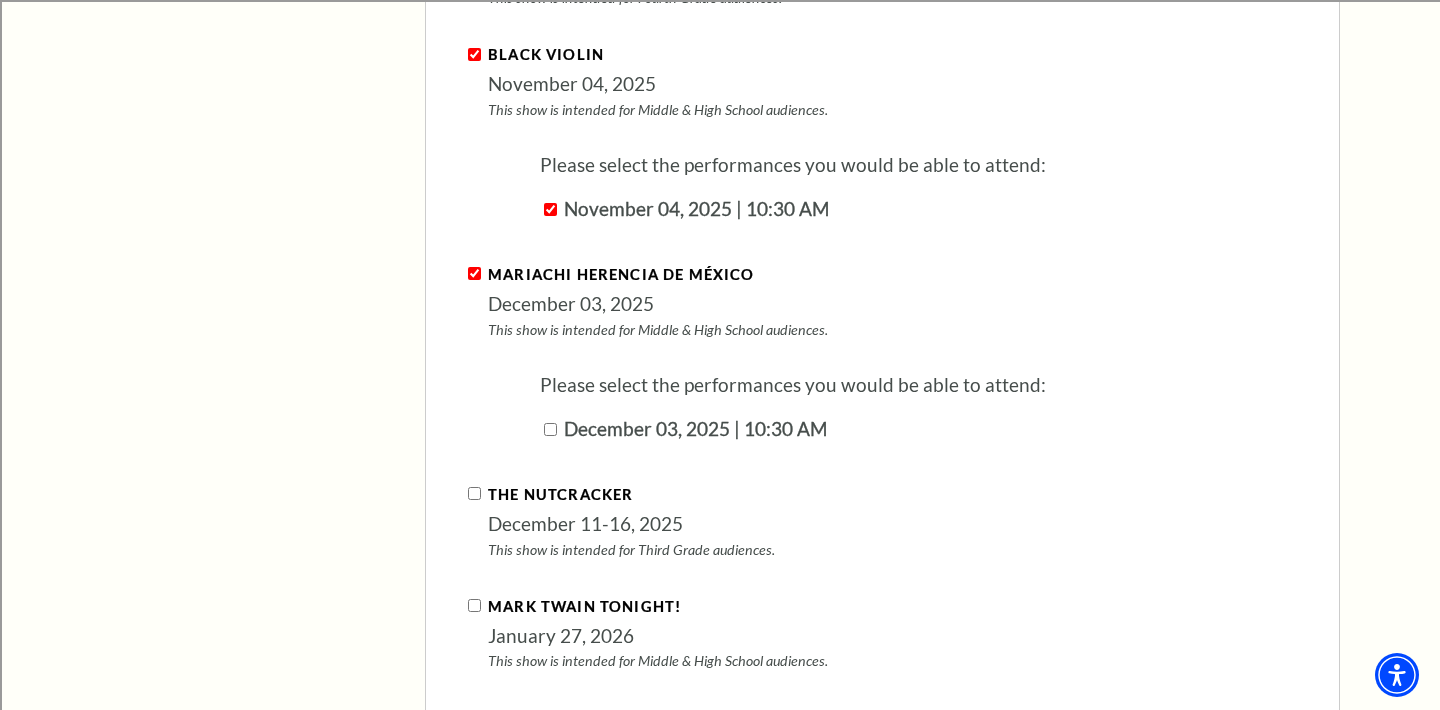 click on "December 03, 2025 | 10:30 AM" at bounding box center [920, 429] 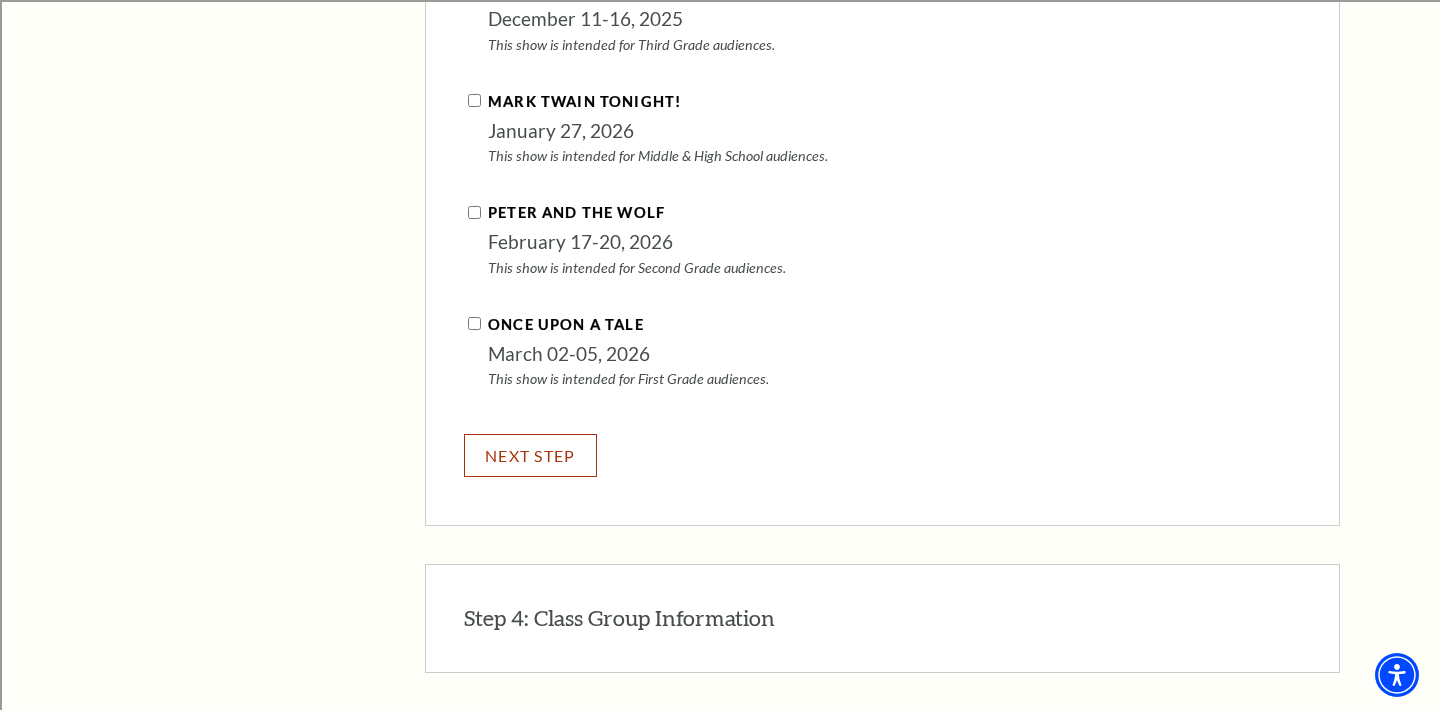 click on "NEXT STEP" at bounding box center (530, 455) 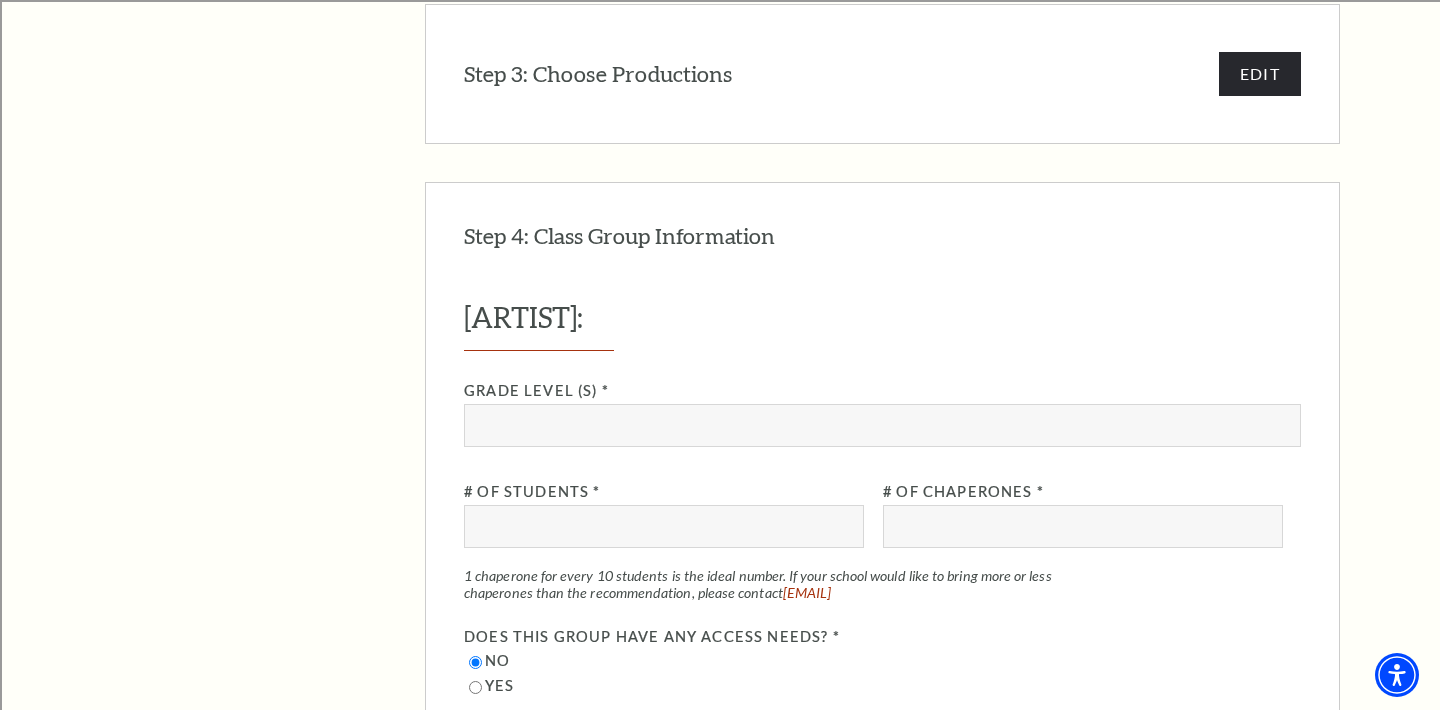 scroll, scrollTop: 1968, scrollLeft: 0, axis: vertical 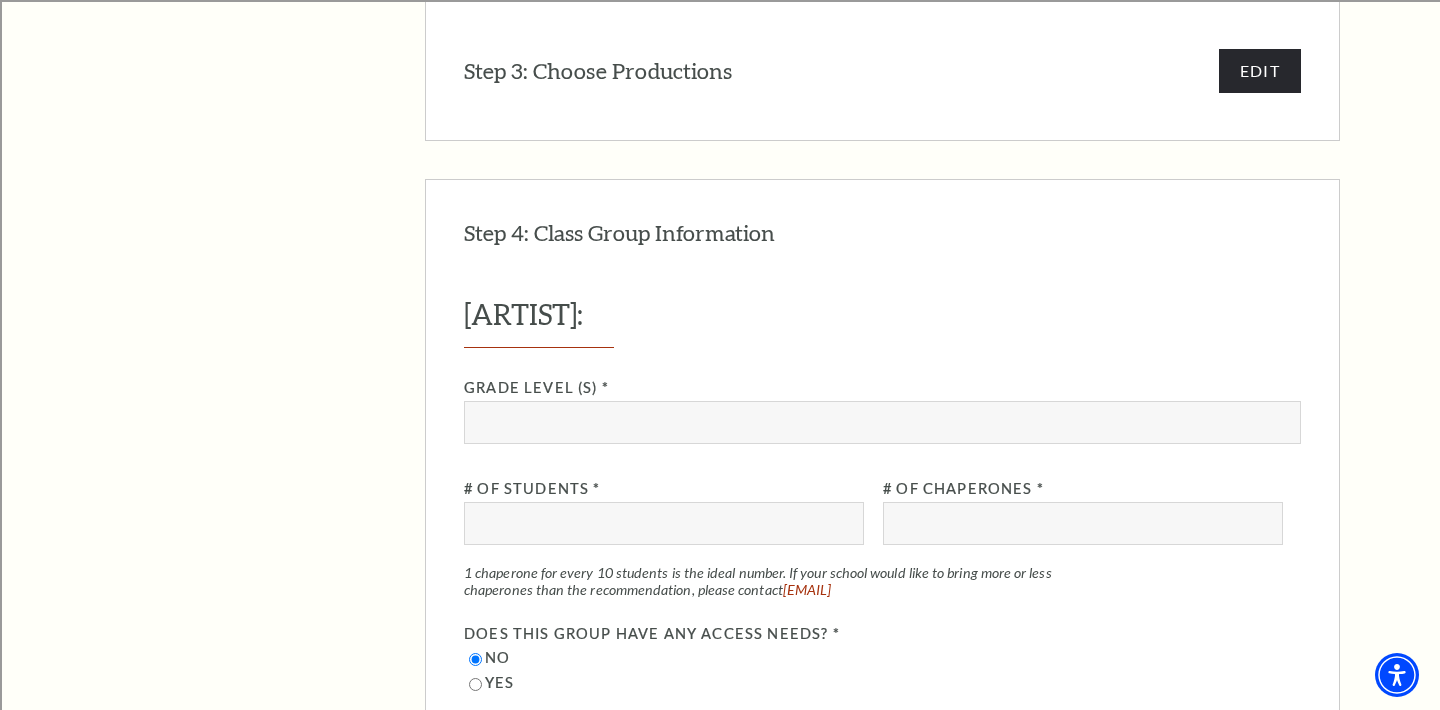 click on "Step 3: Choose Productions
EDIT" at bounding box center [882, 71] 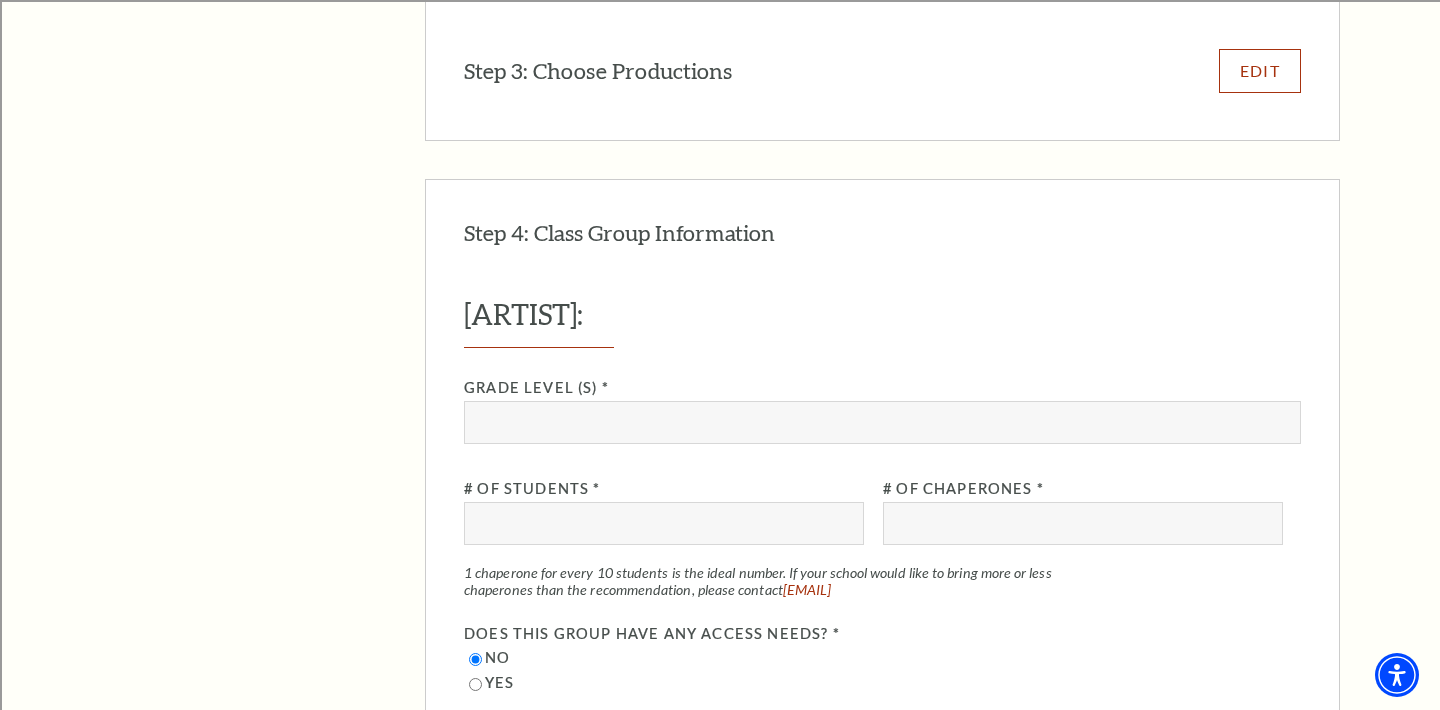 click on "EDIT" at bounding box center [1260, 70] 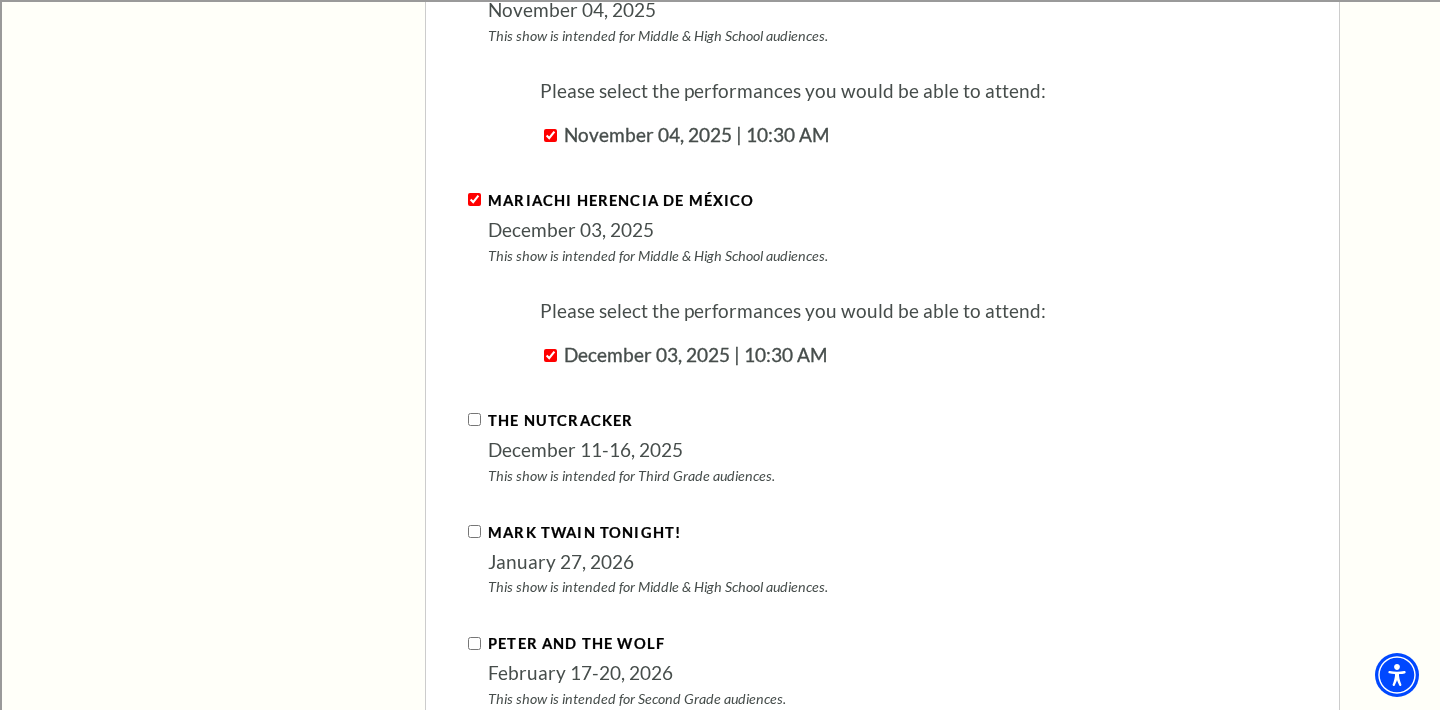 scroll, scrollTop: 2416, scrollLeft: 0, axis: vertical 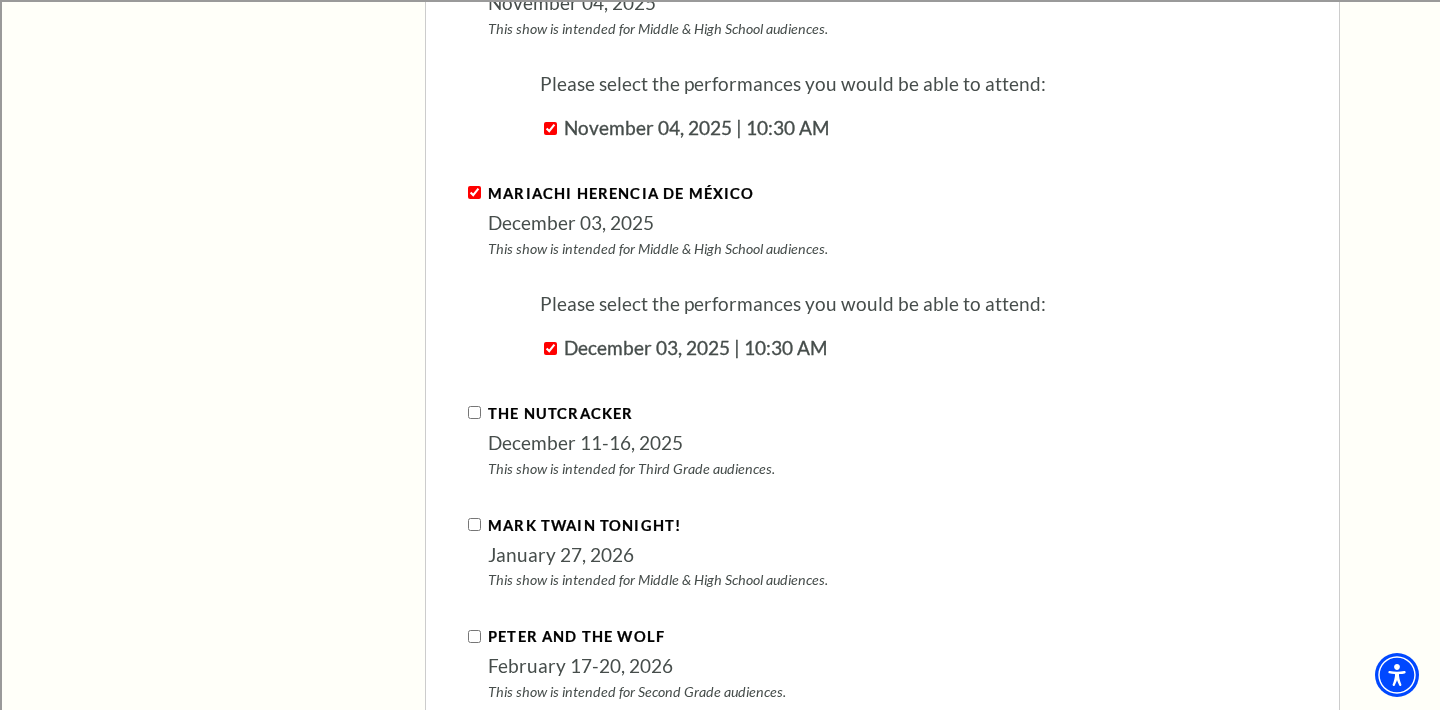 click on "The Nutcracker" at bounding box center [474, 412] 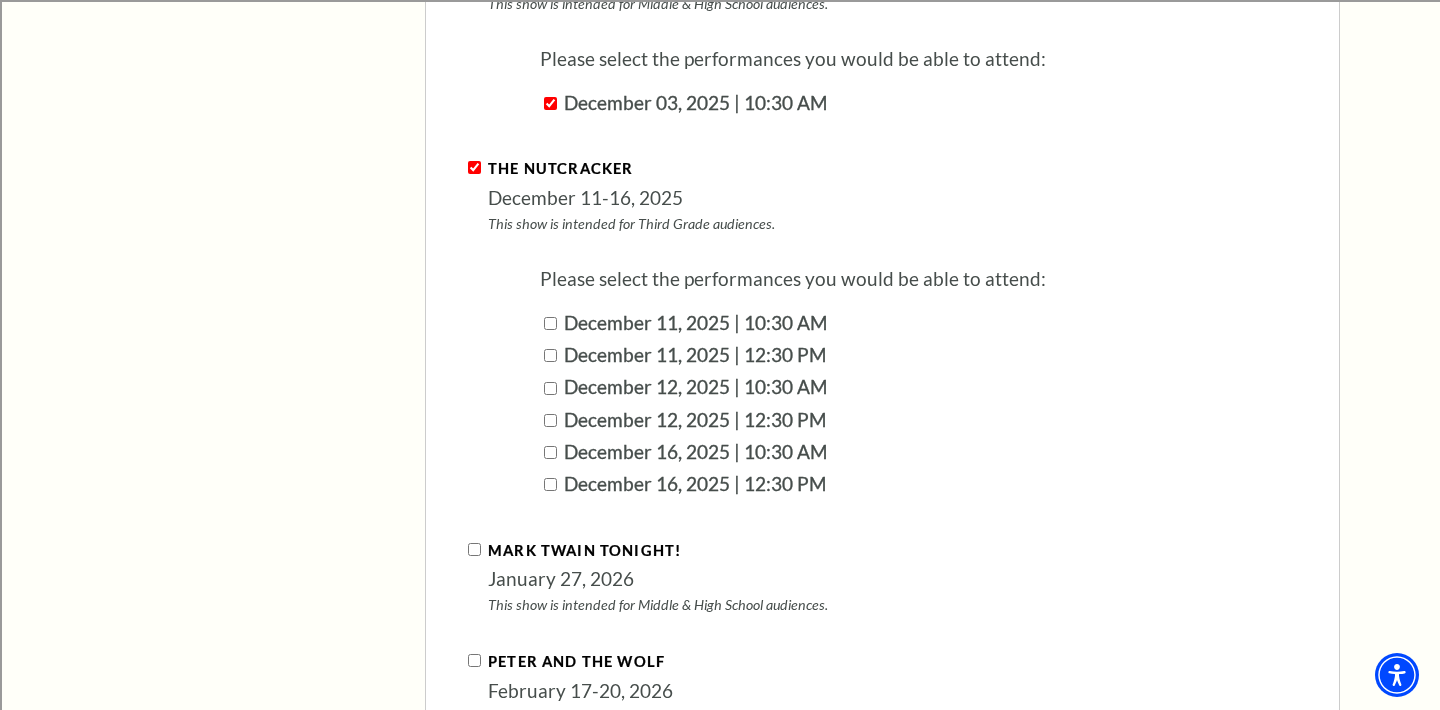 scroll, scrollTop: 2664, scrollLeft: 0, axis: vertical 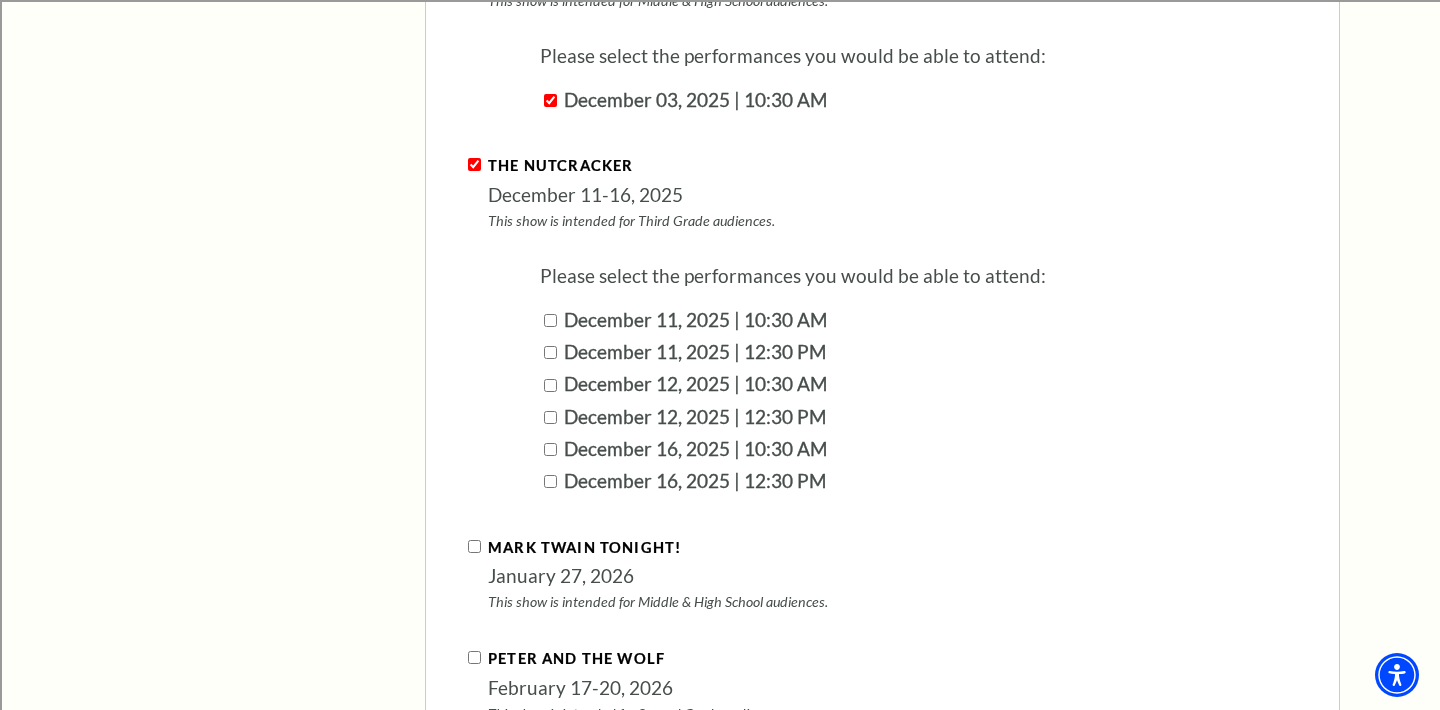 click on "December 11, 2025 | 10:30 AM" at bounding box center [550, 320] 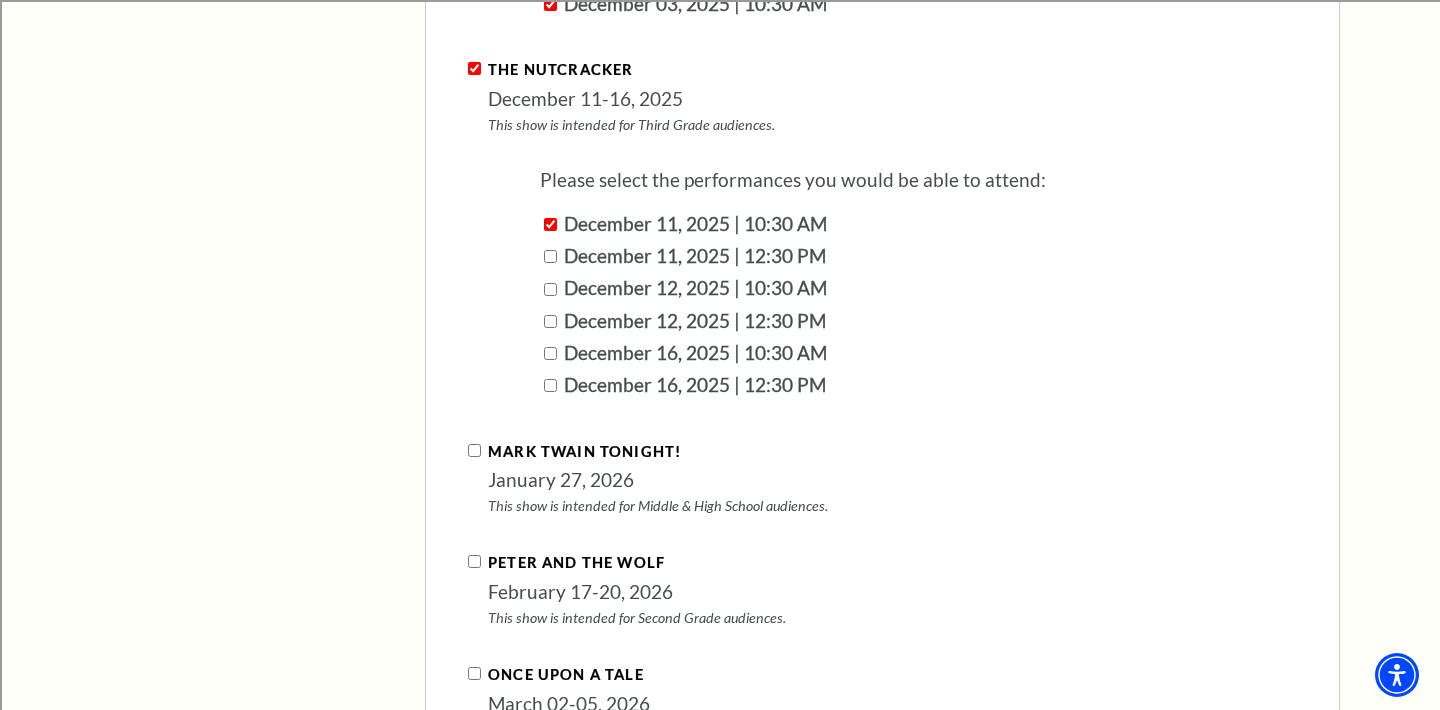 scroll, scrollTop: 2761, scrollLeft: 0, axis: vertical 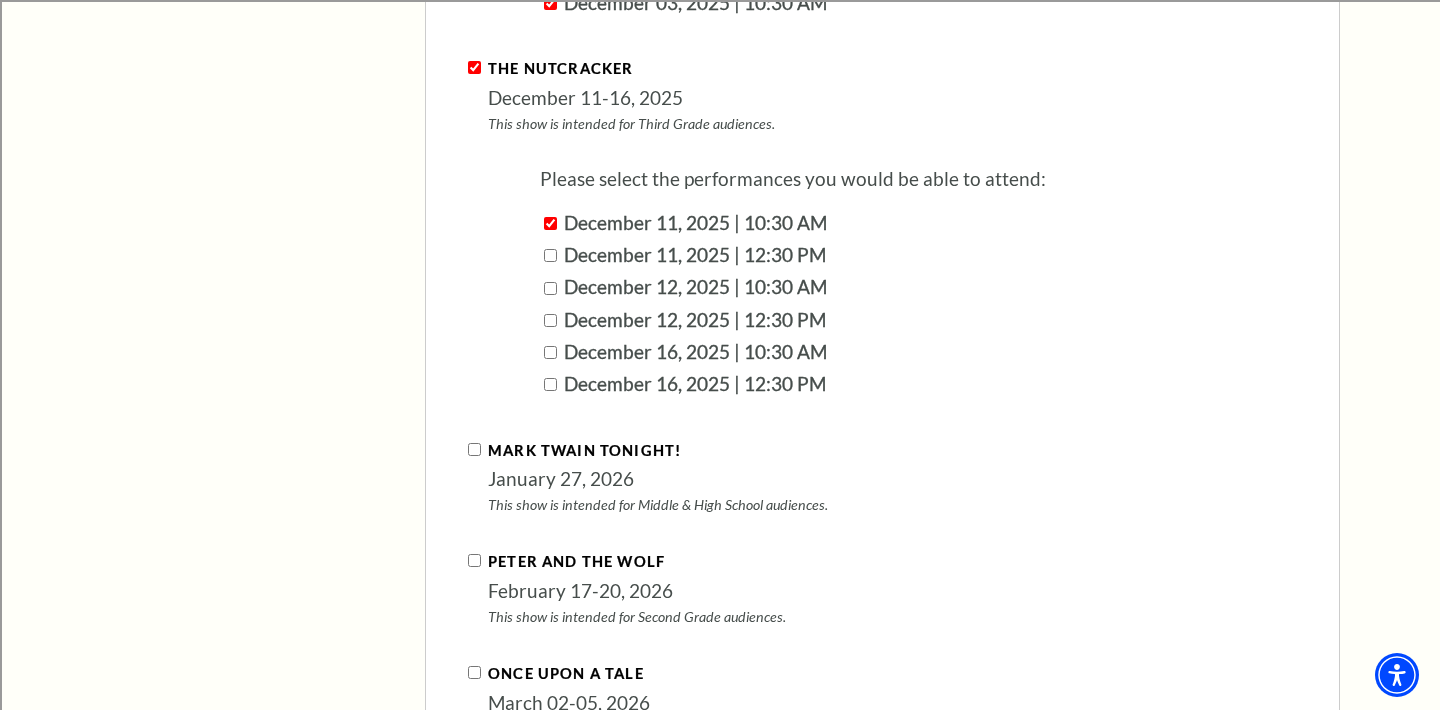 click on "December 11, 2025 | 12:30 PM" at bounding box center [550, 255] 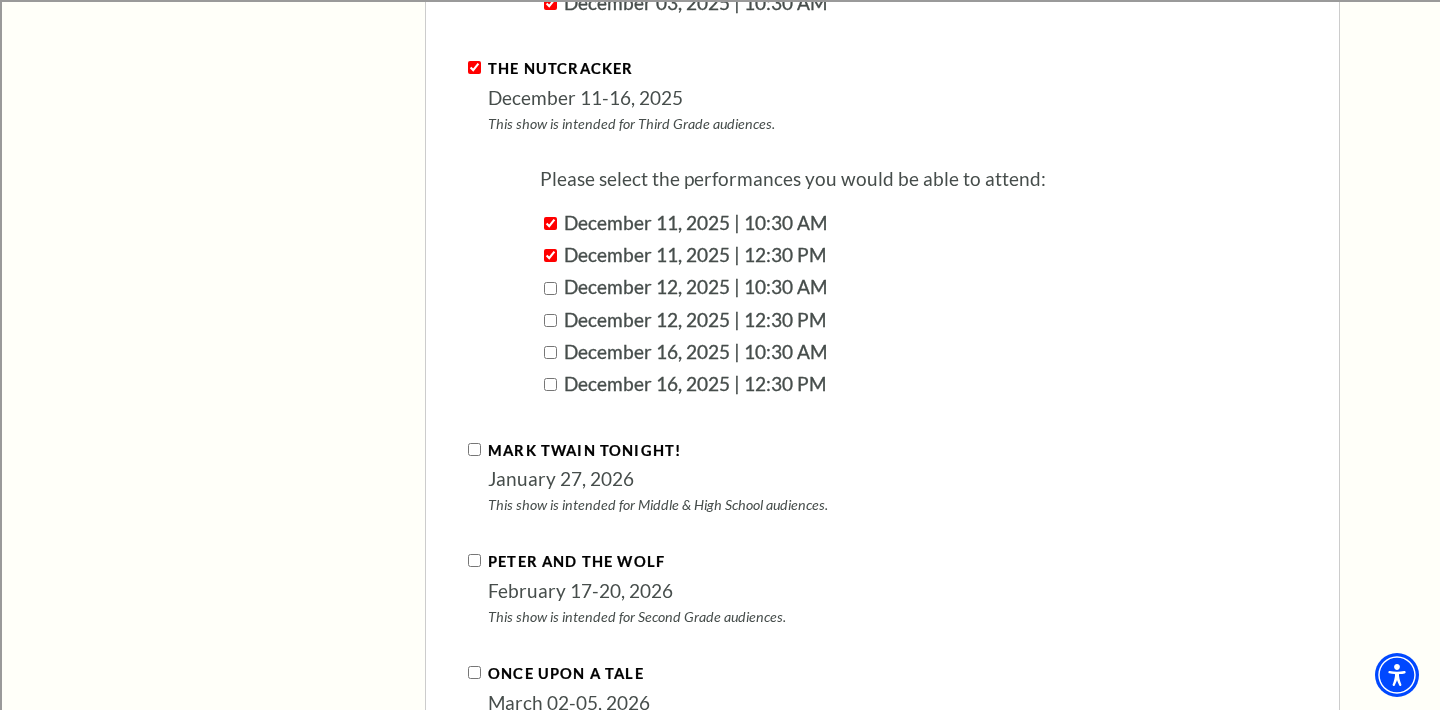 click on "December 12, 2025 | 10:30 AM" at bounding box center (550, 288) 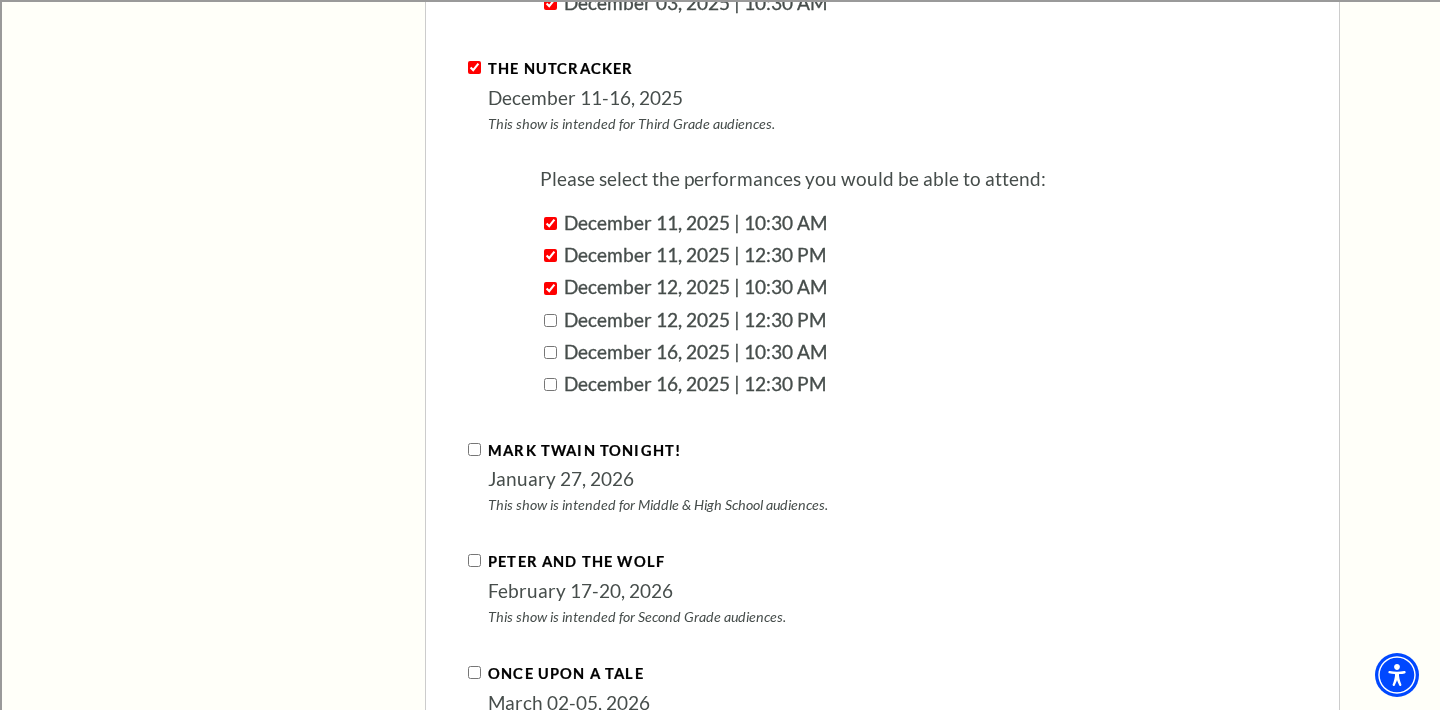 click on "December 12, 2025 | 12:30 PM" at bounding box center [920, 320] 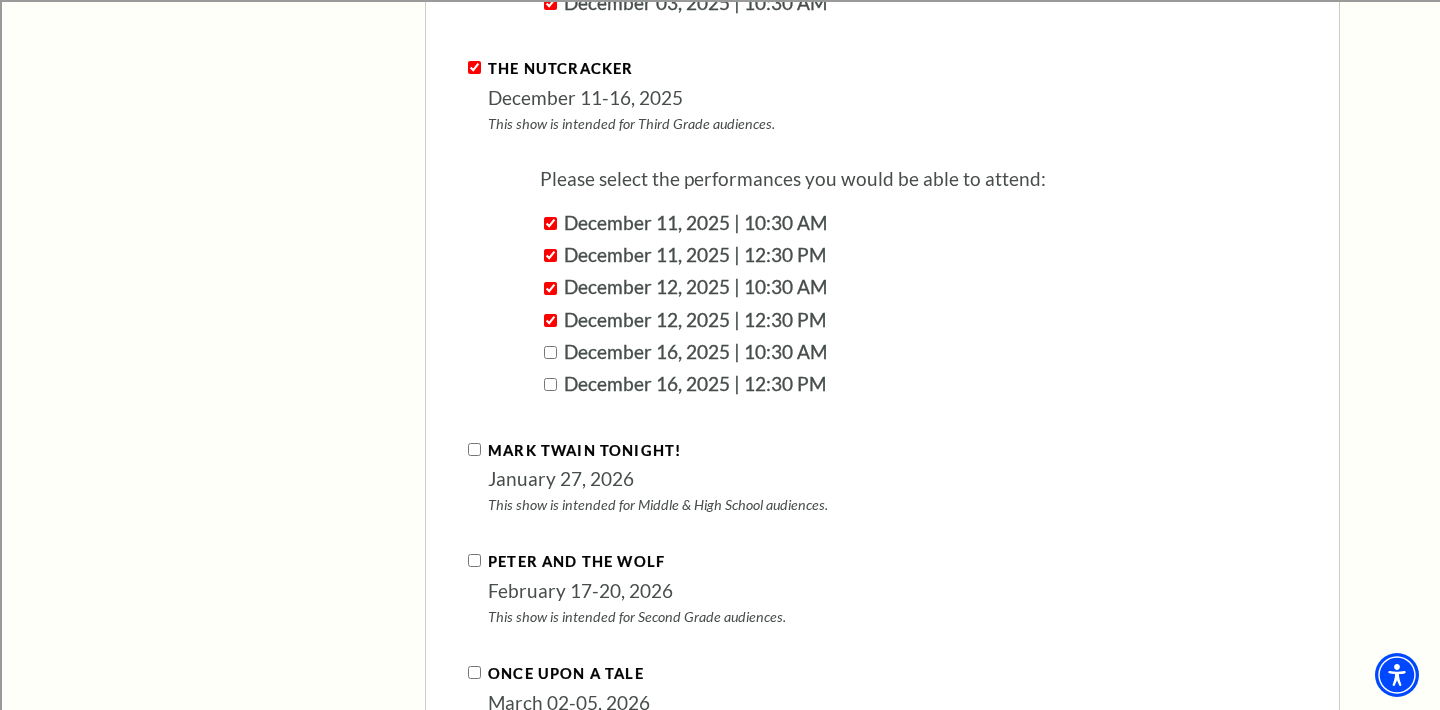 click on "December 16, 2025 | 10:30 AM" at bounding box center (550, 352) 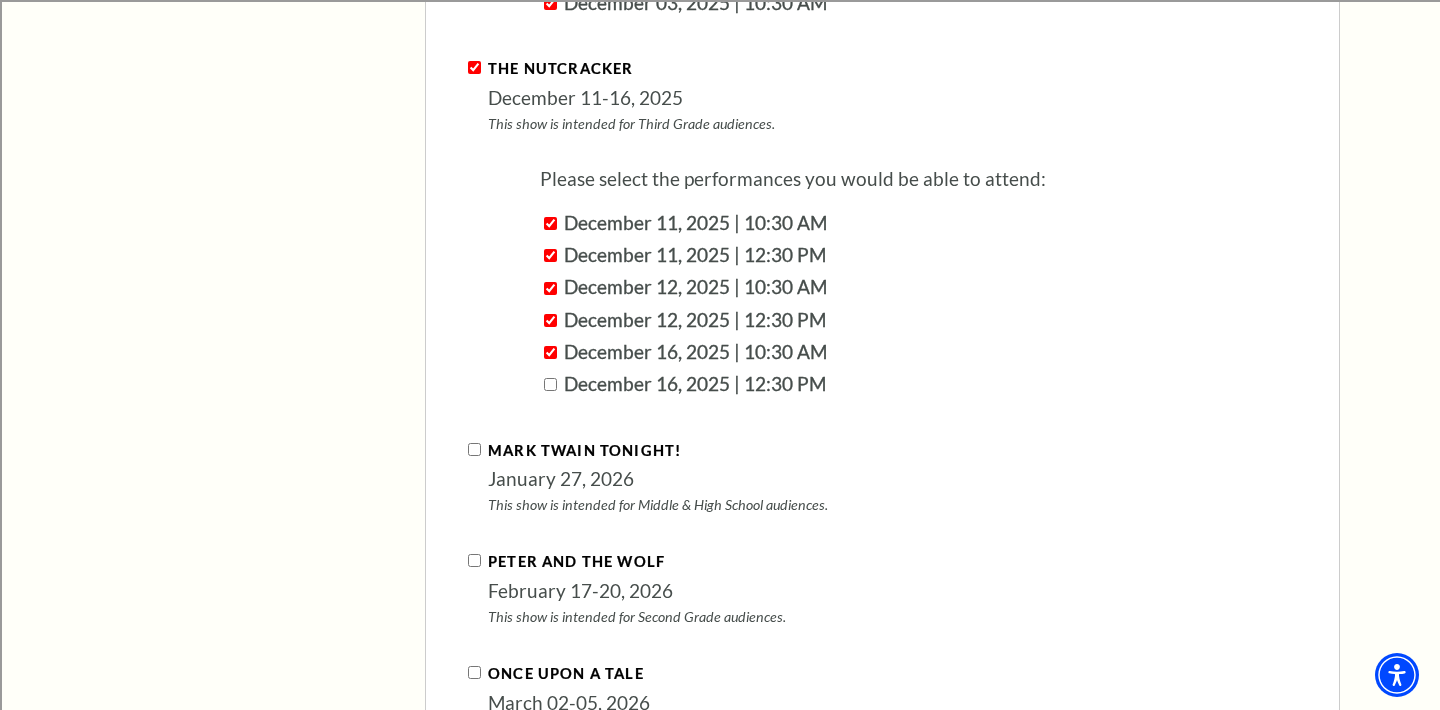 click on "December 16, 2025 | 12:30 PM" at bounding box center [550, 384] 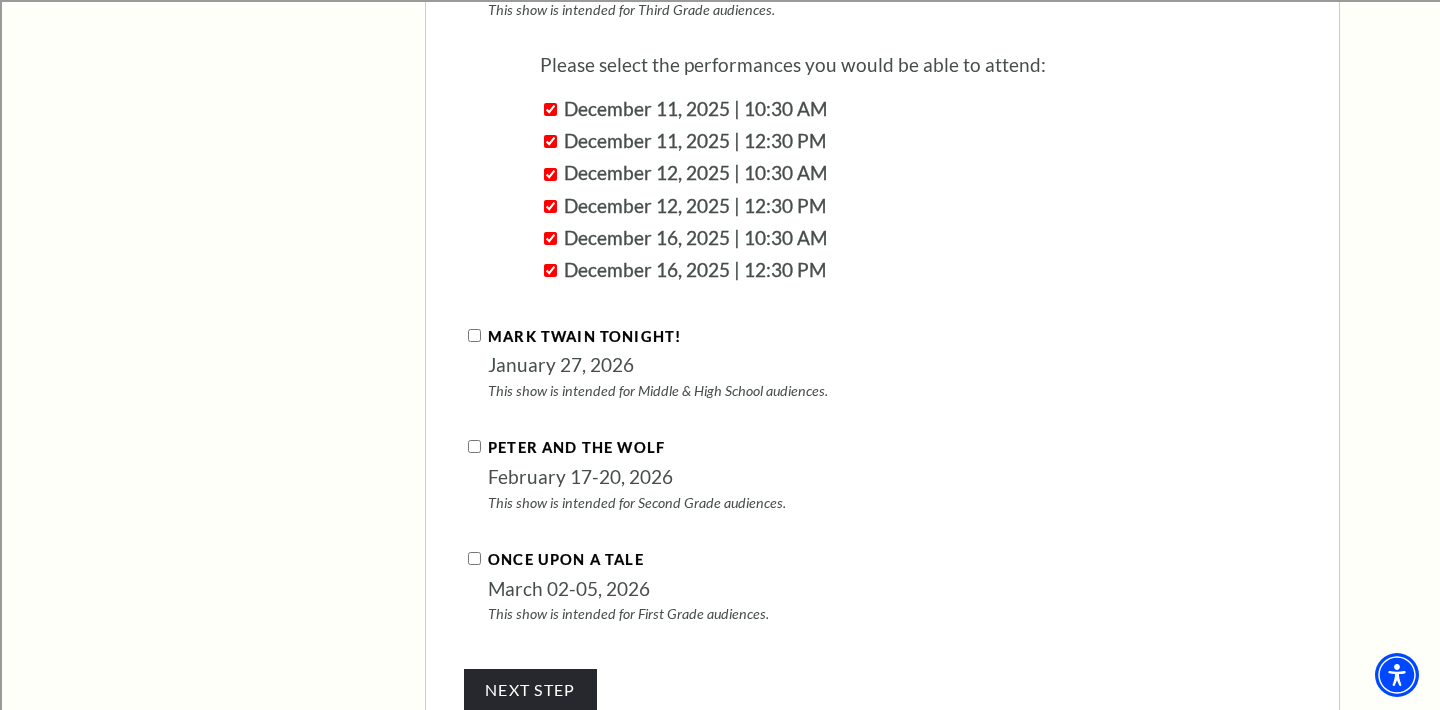 scroll, scrollTop: 3028, scrollLeft: 0, axis: vertical 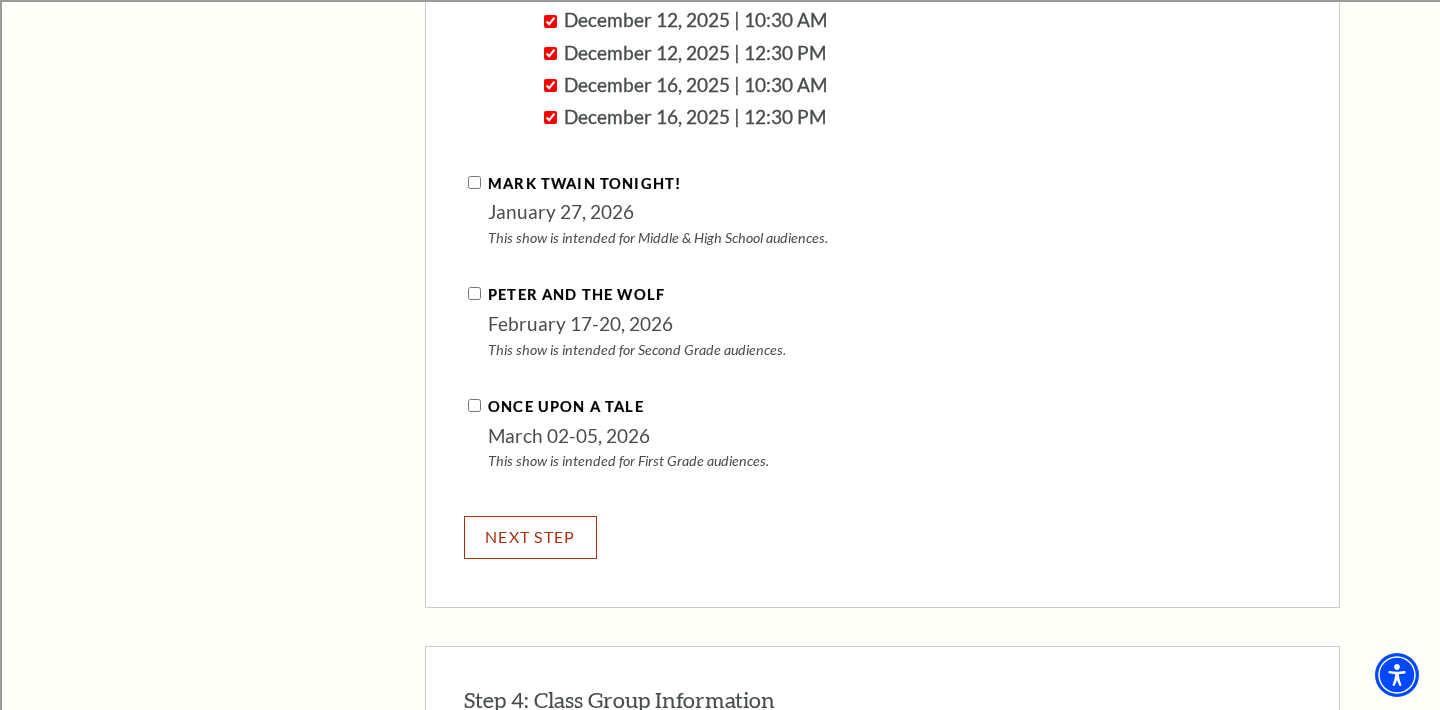 click on "NEXT STEP" at bounding box center [530, 537] 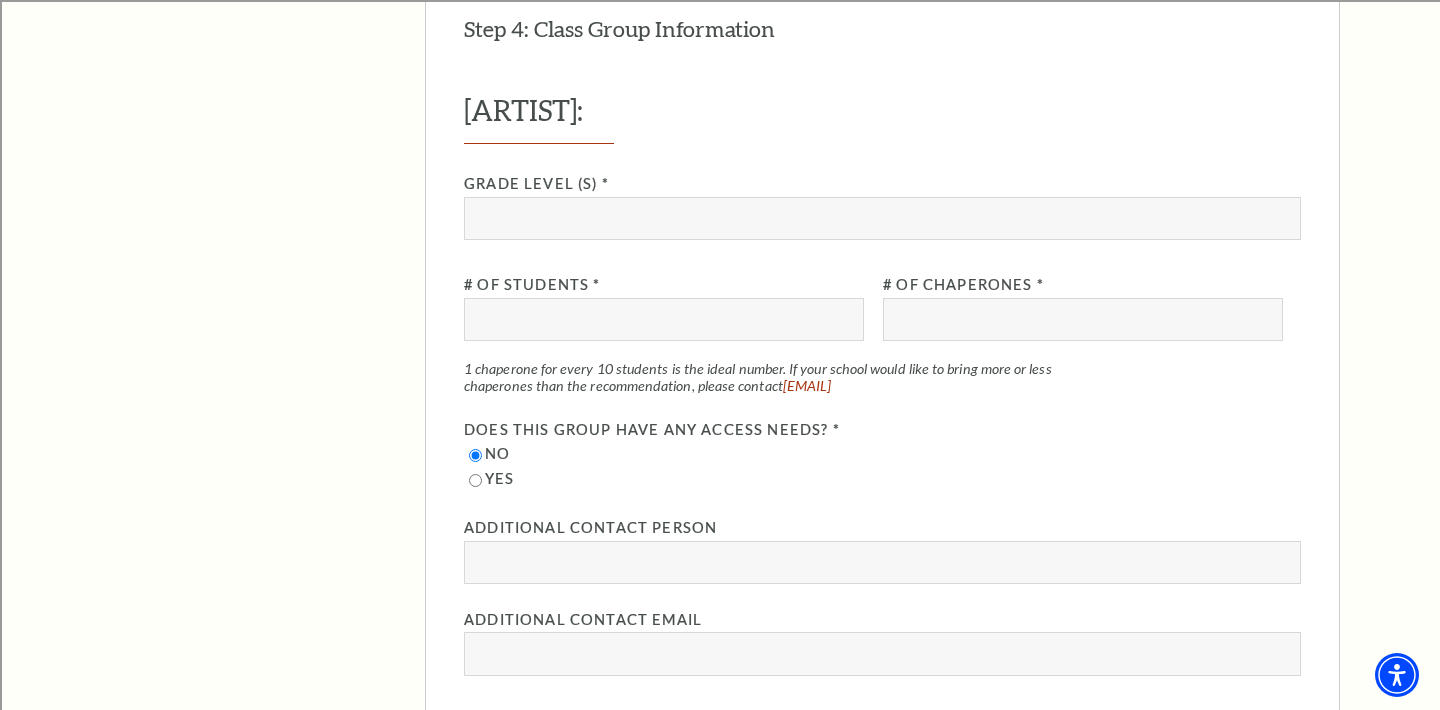 scroll, scrollTop: 2147, scrollLeft: 0, axis: vertical 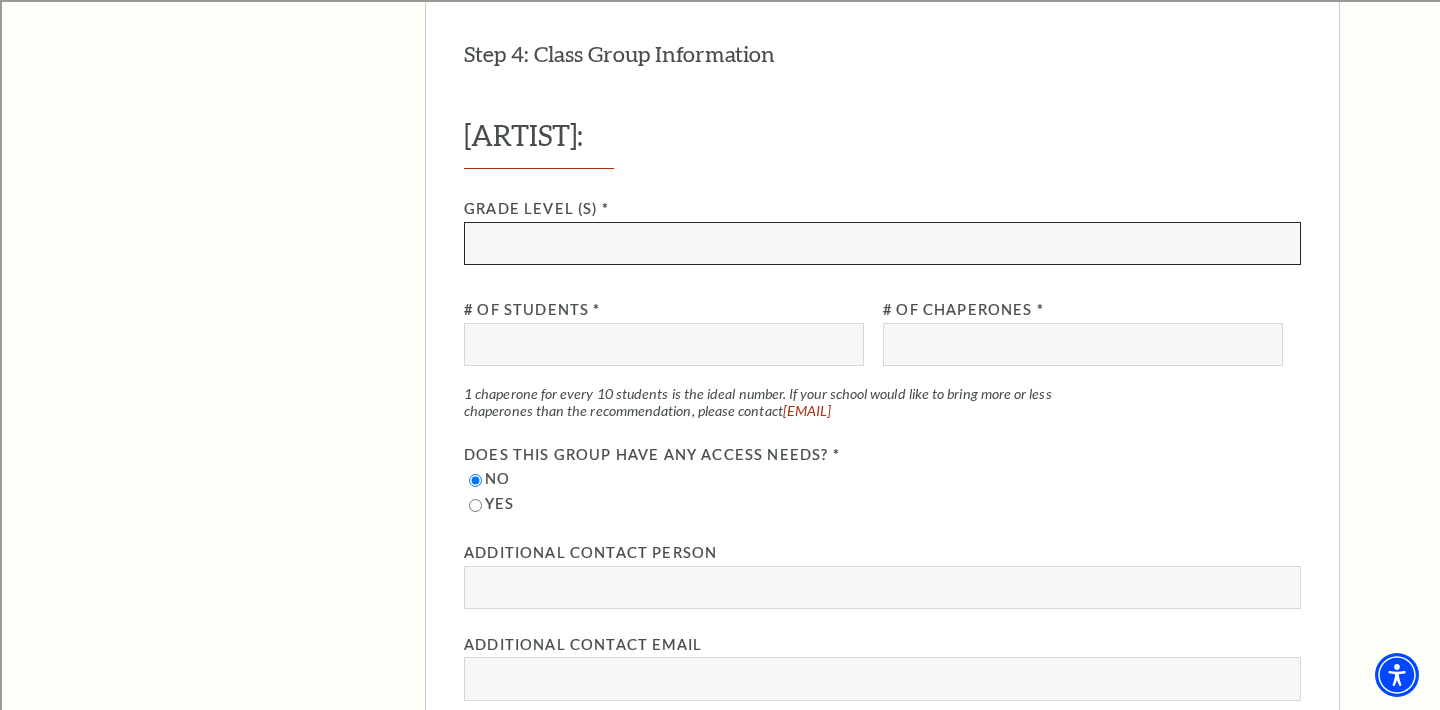 click at bounding box center [882, 243] 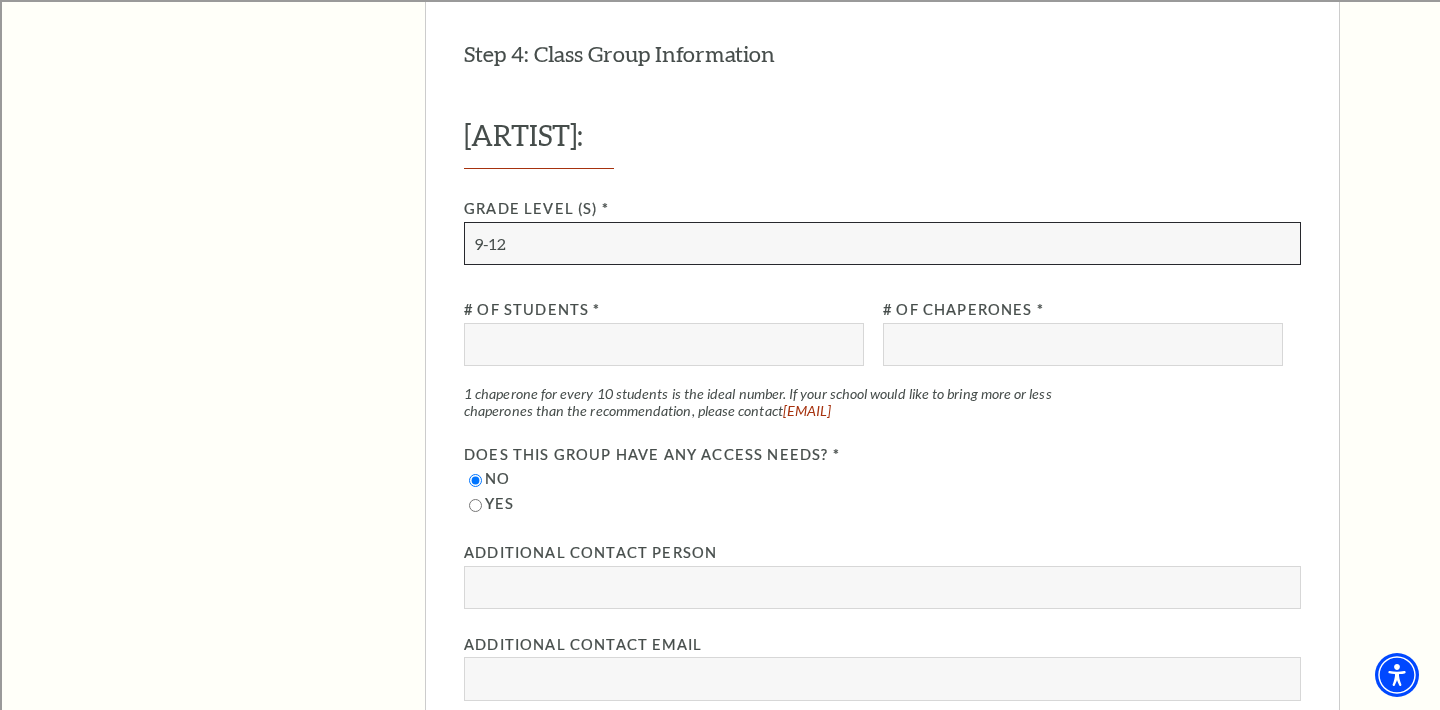 type on "9-12" 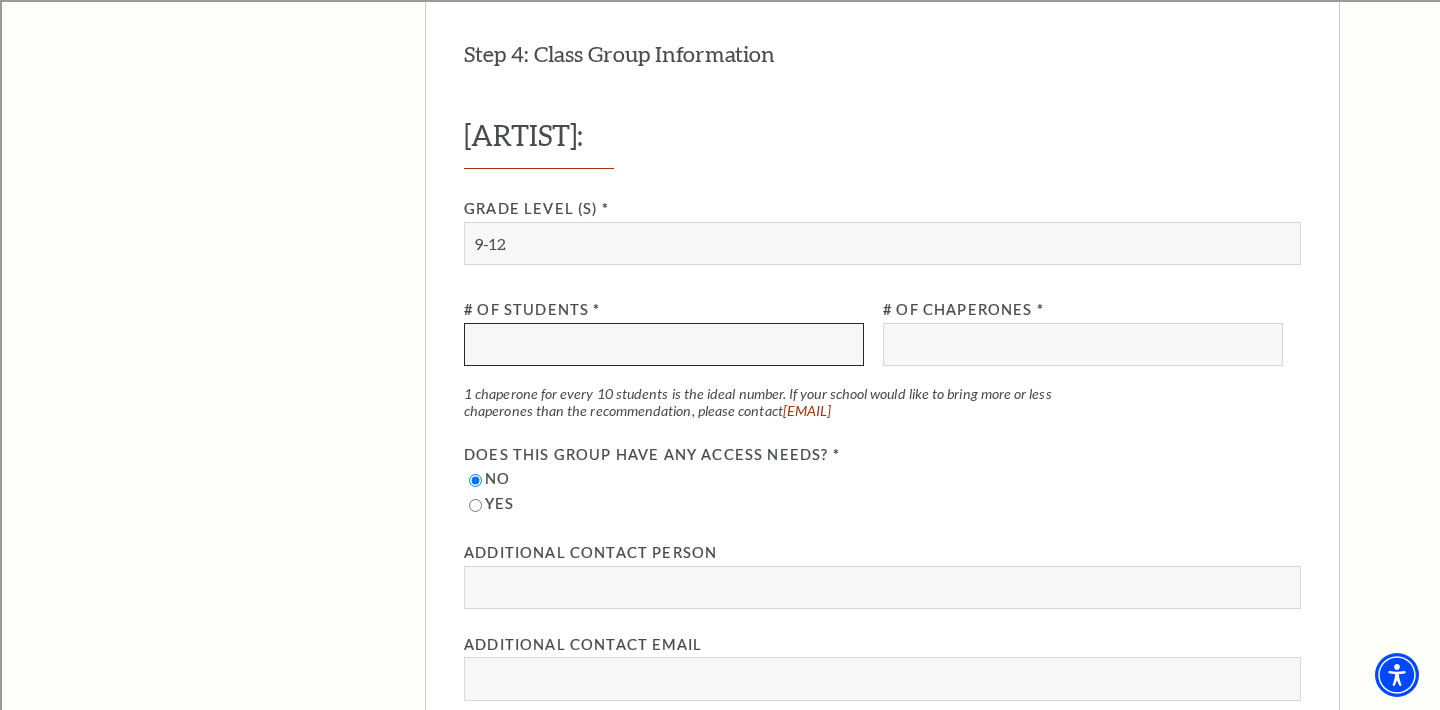 click at bounding box center (664, 344) 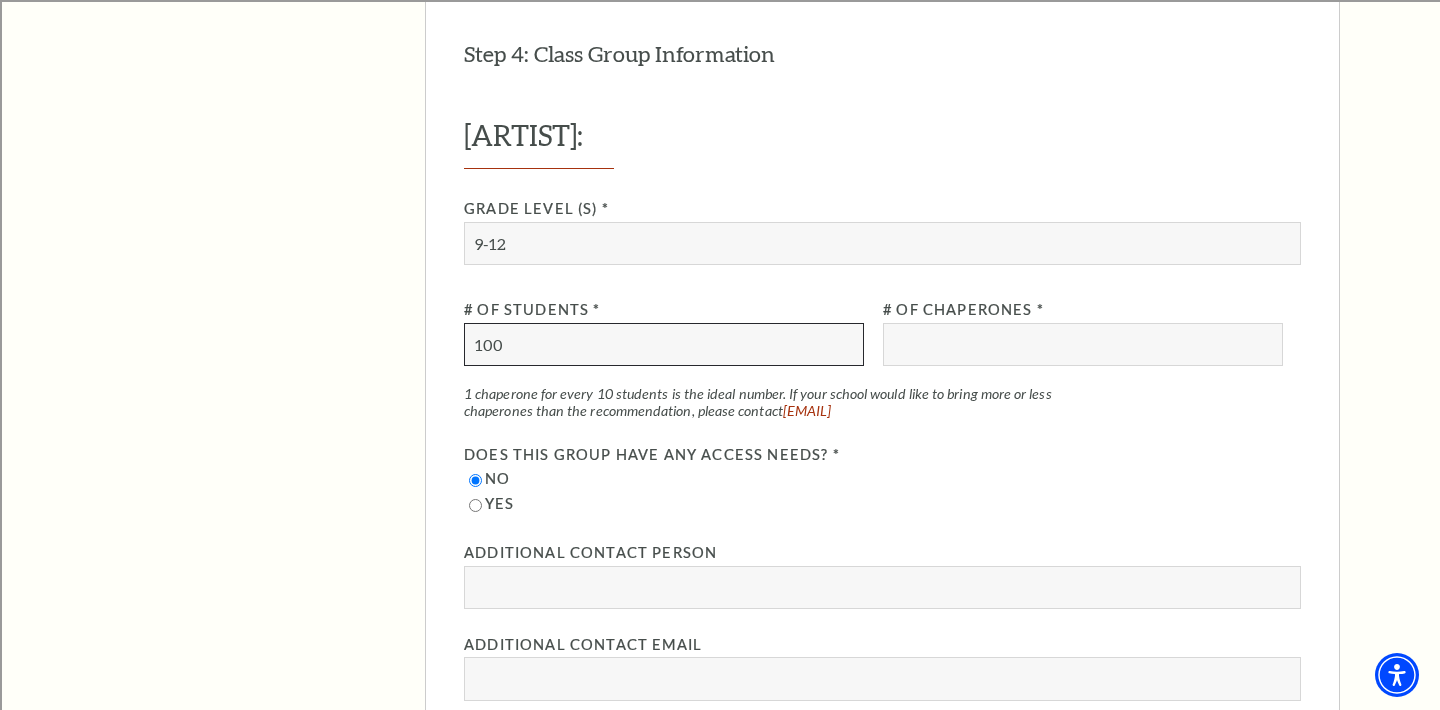 type on "100" 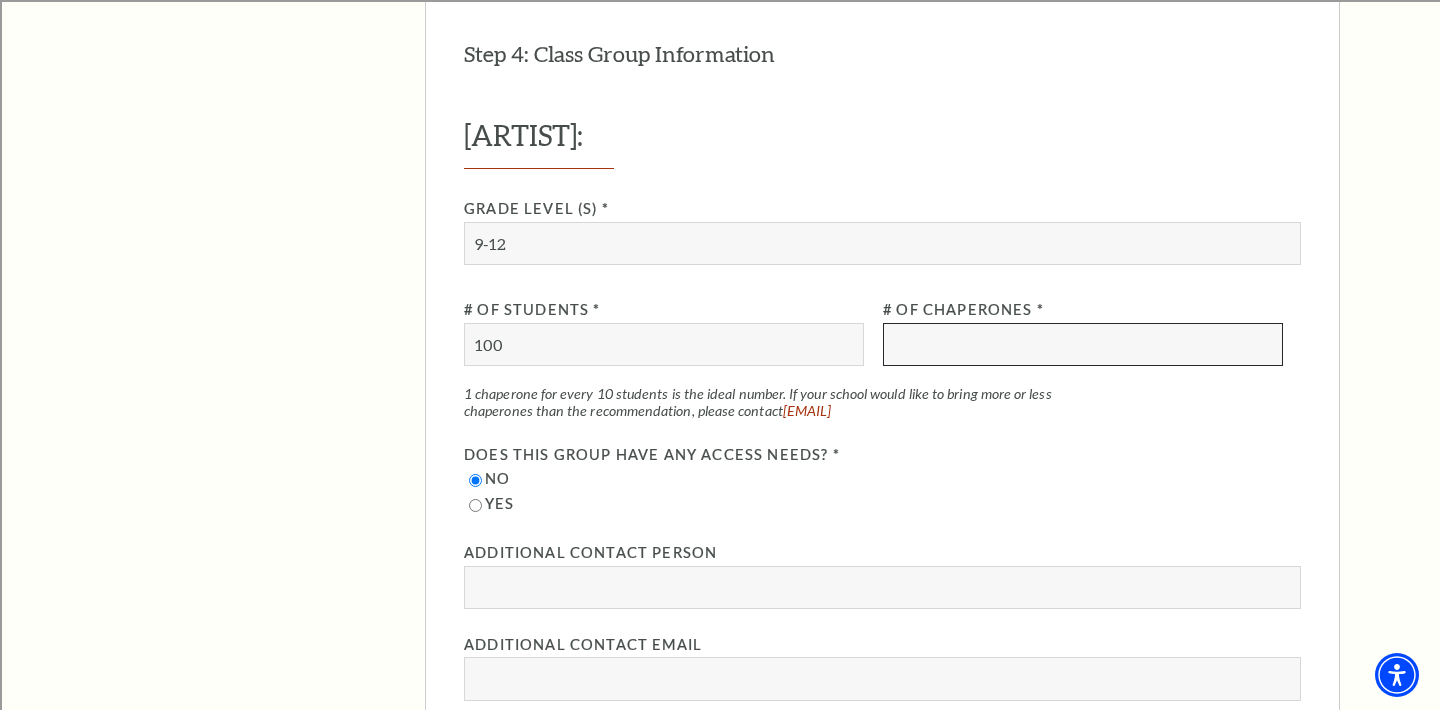 click at bounding box center (1083, 344) 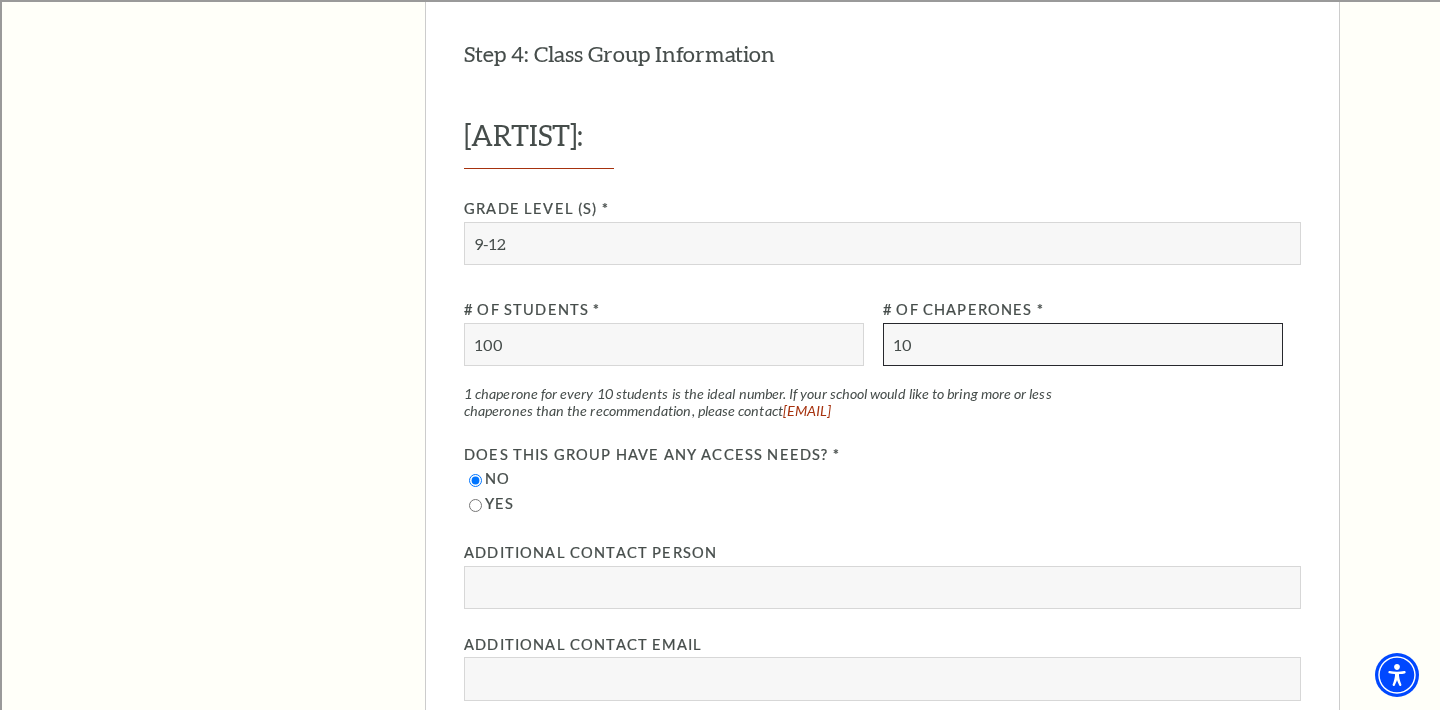 type on "10" 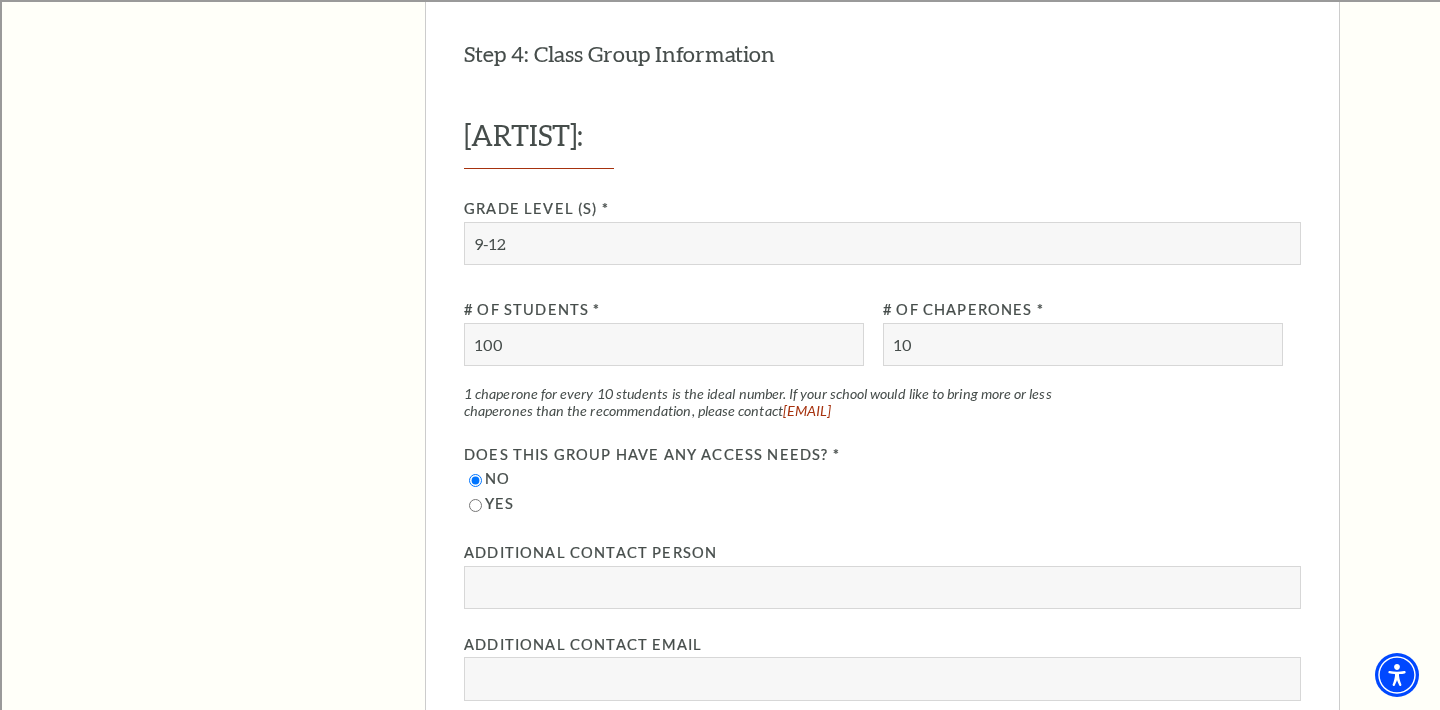 click on "Does this group have any access needs? *" at bounding box center (882, 455) 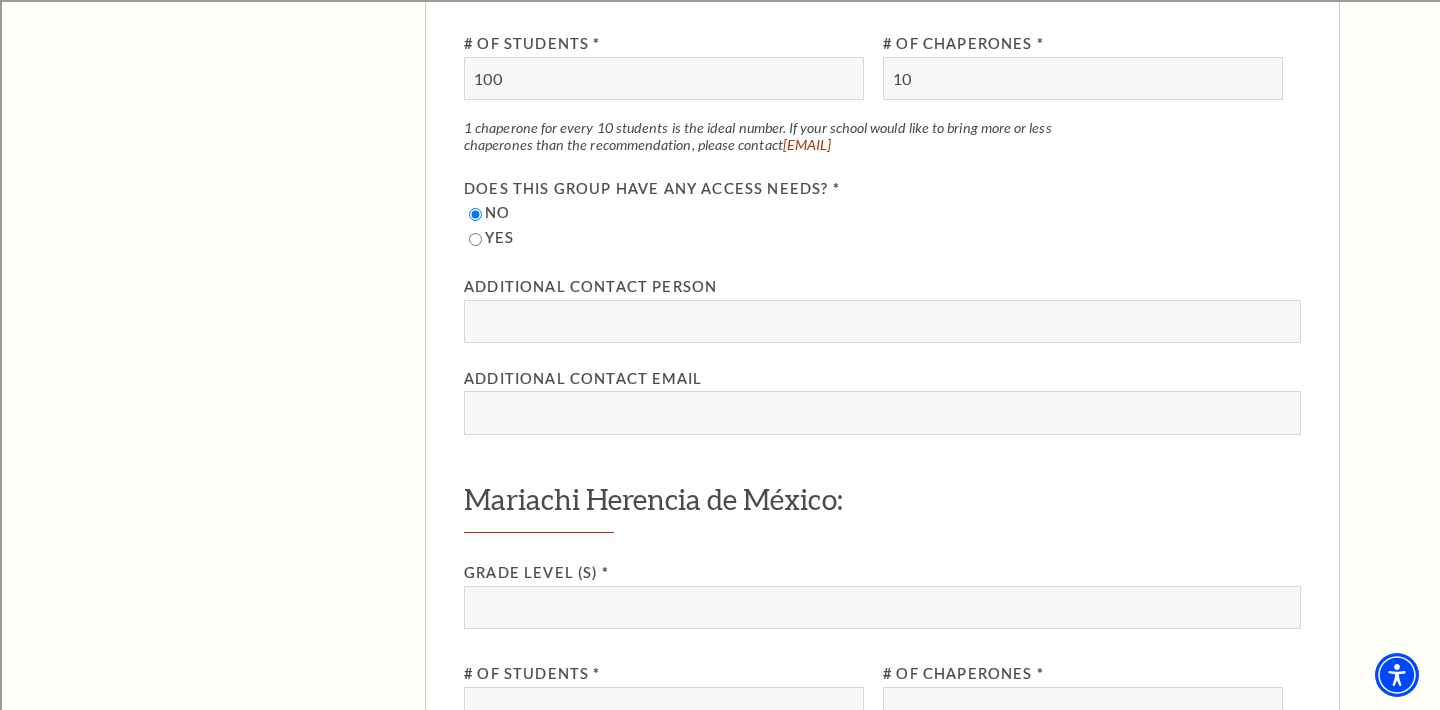 scroll, scrollTop: 2414, scrollLeft: 0, axis: vertical 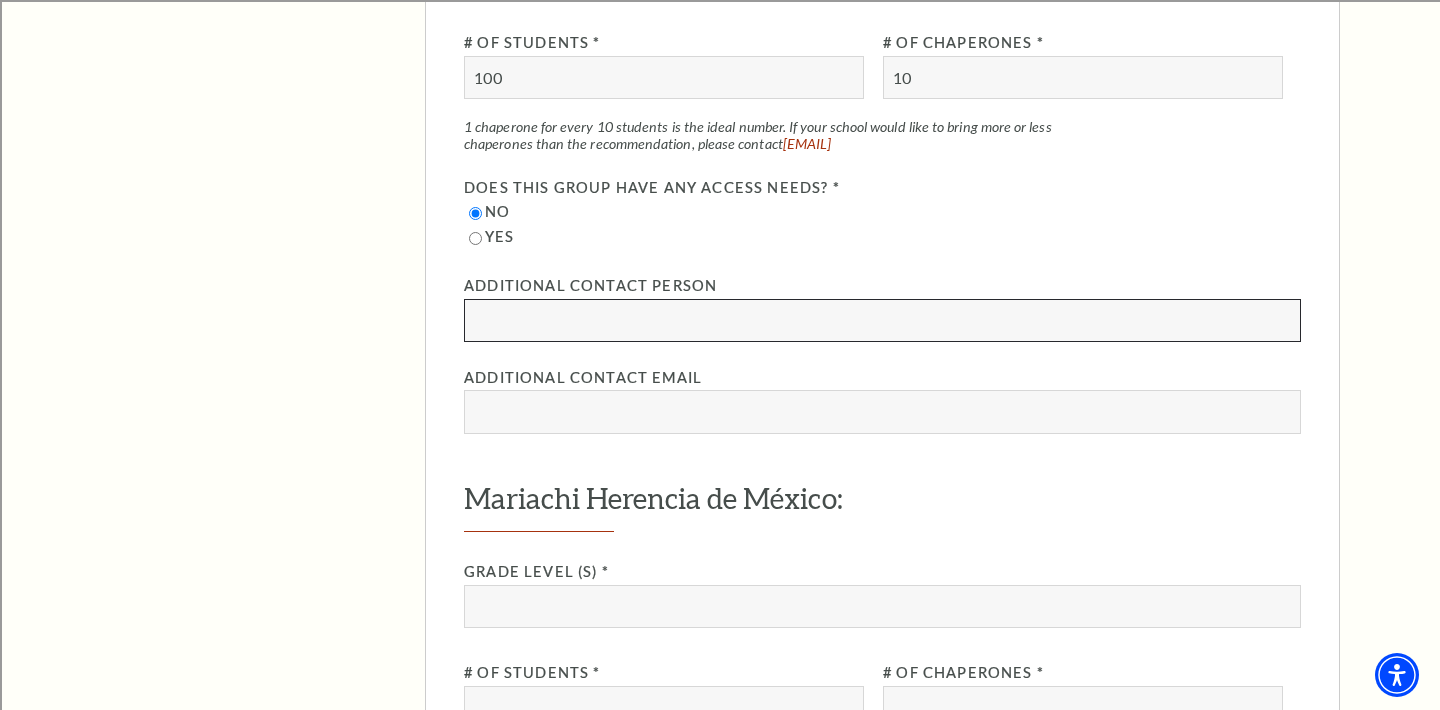 click at bounding box center (882, 320) 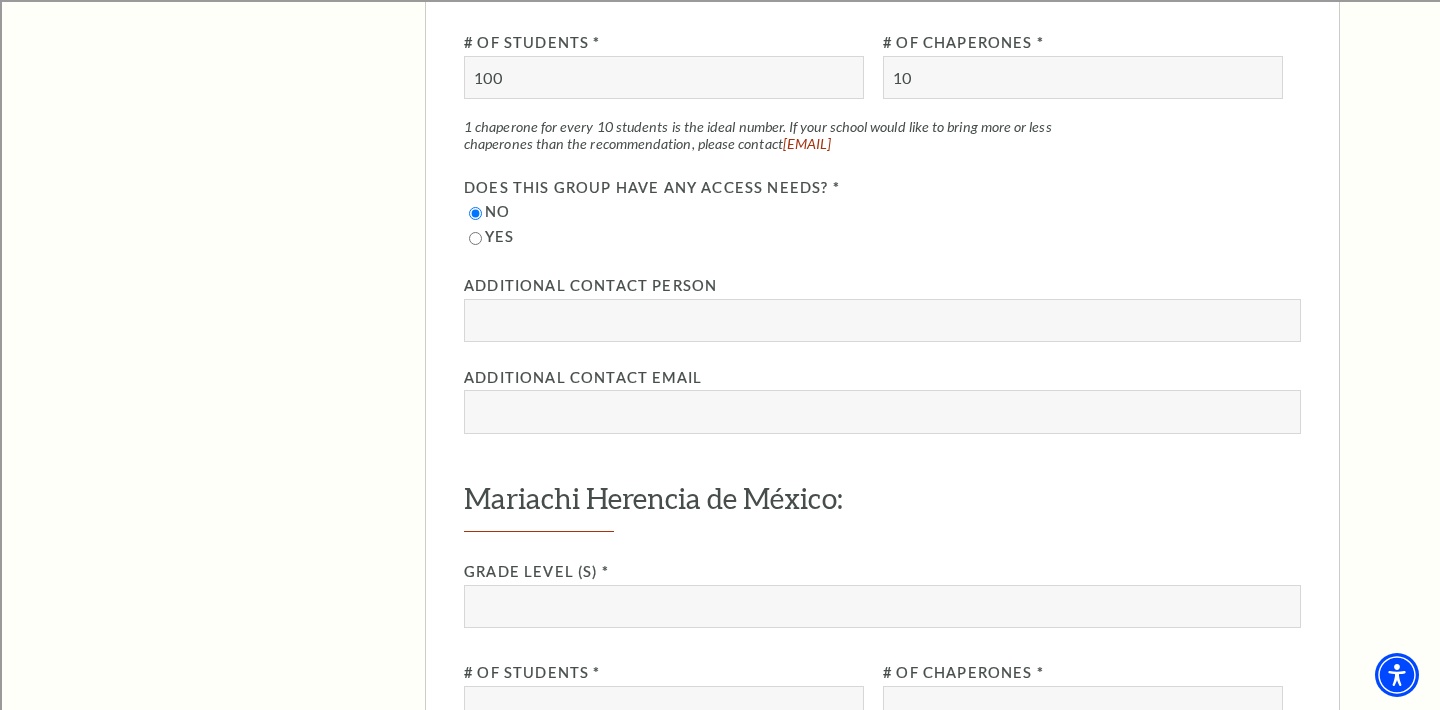 click on "No" at bounding box center [882, 212] 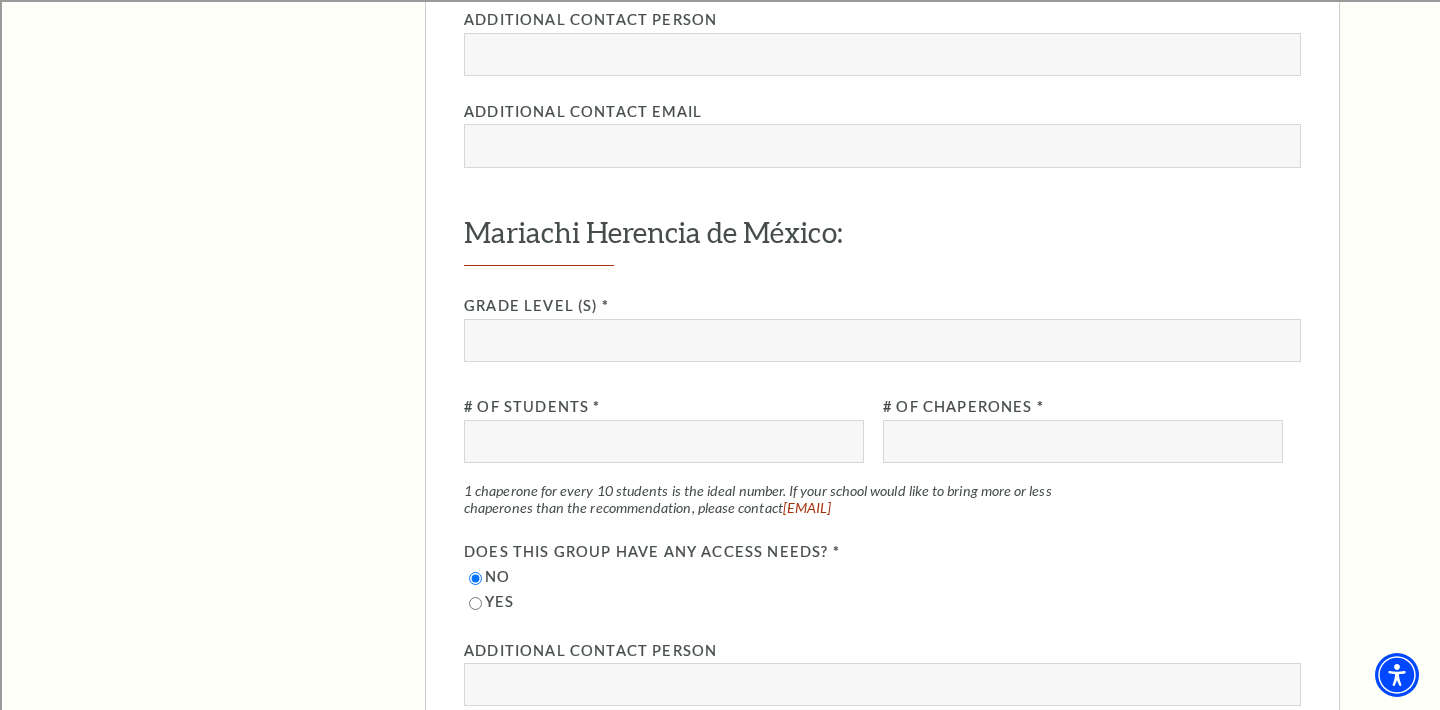 scroll, scrollTop: 2704, scrollLeft: 0, axis: vertical 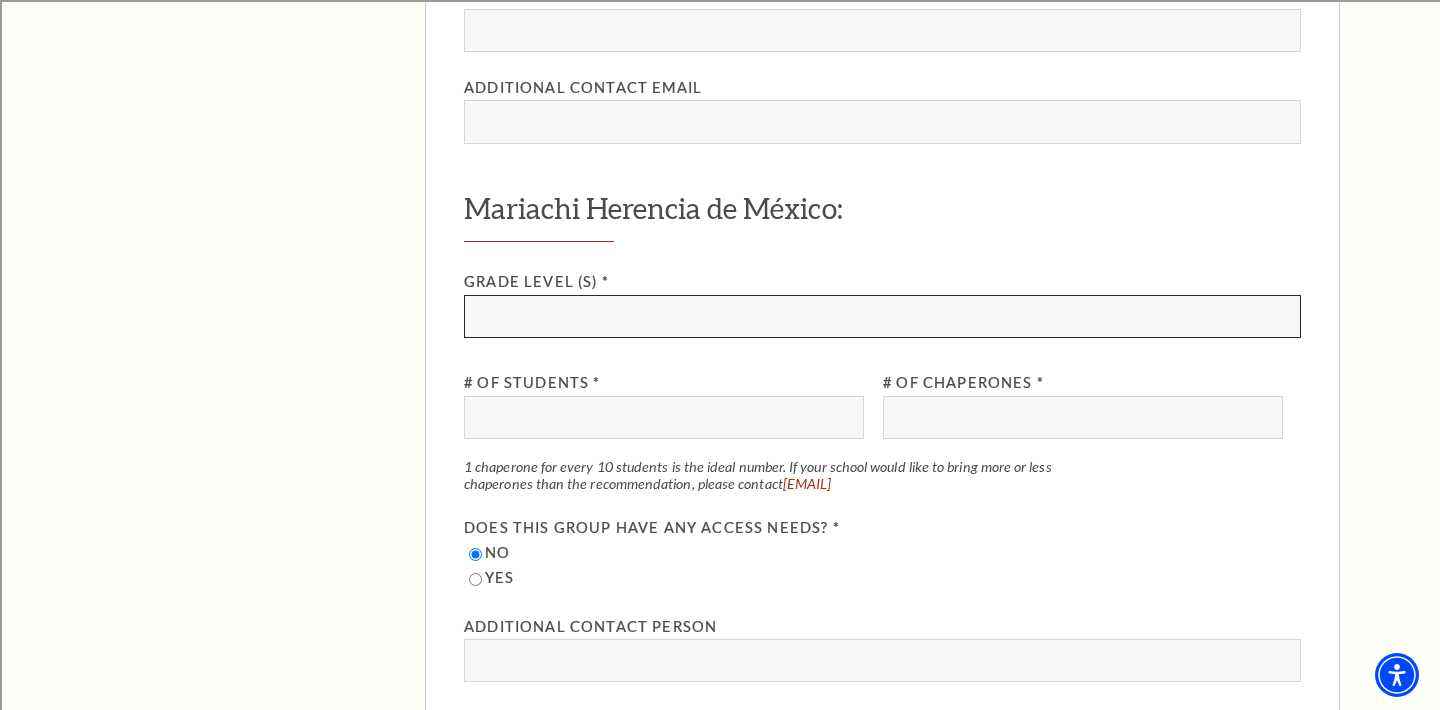click at bounding box center [882, 316] 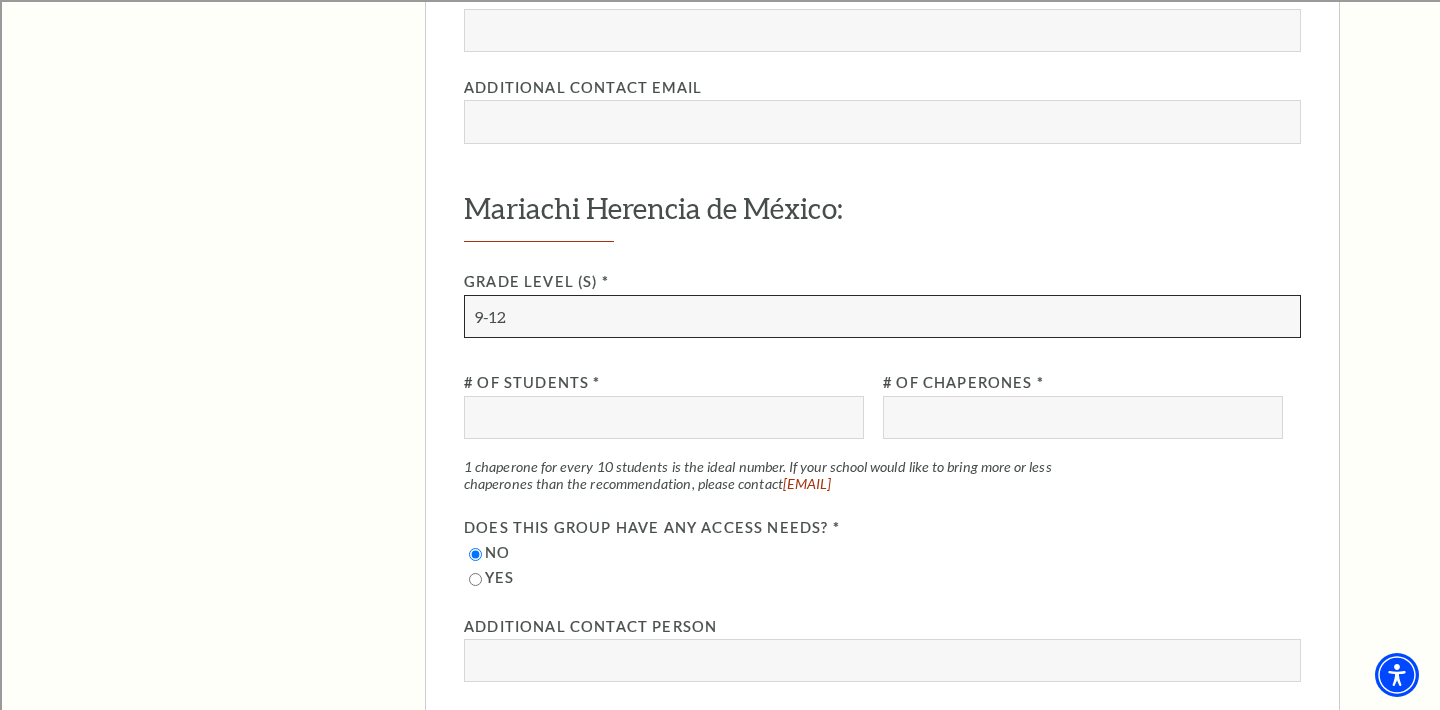 type on "9-12" 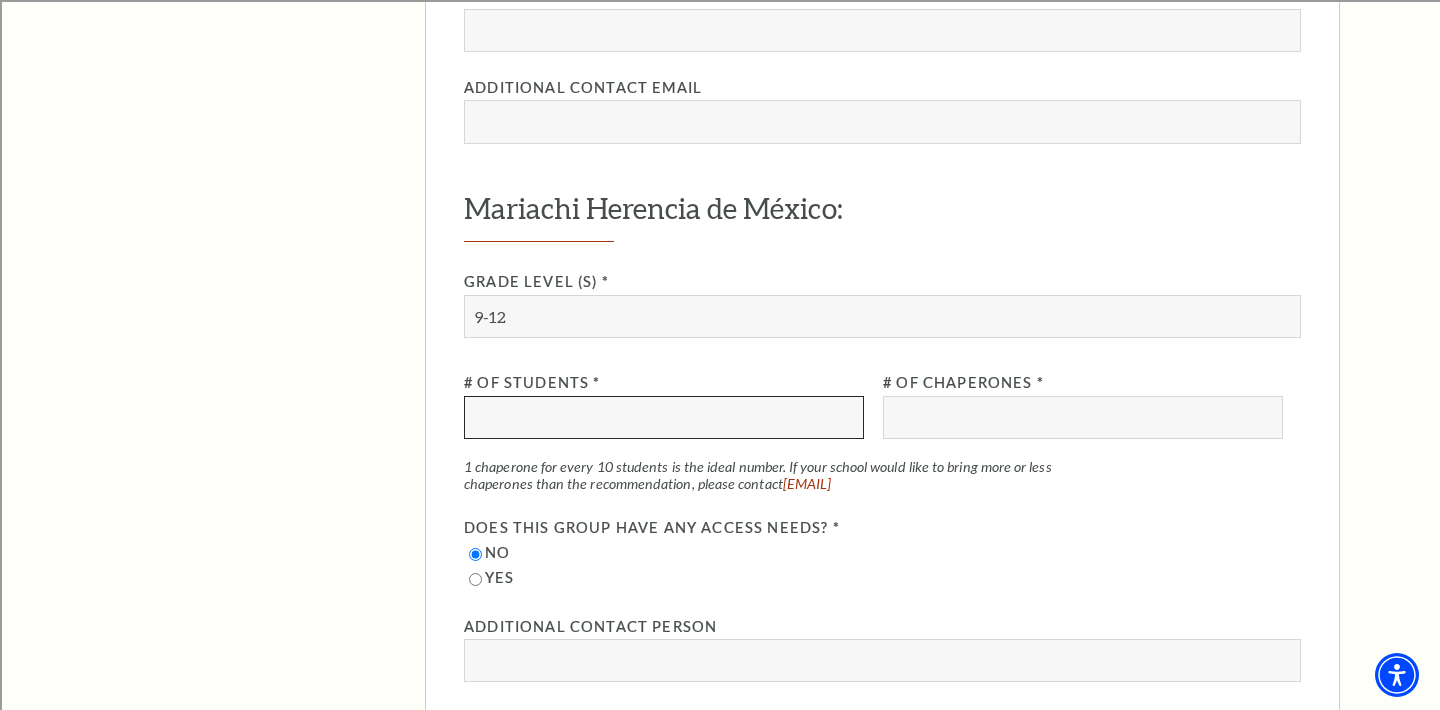 click at bounding box center (664, 417) 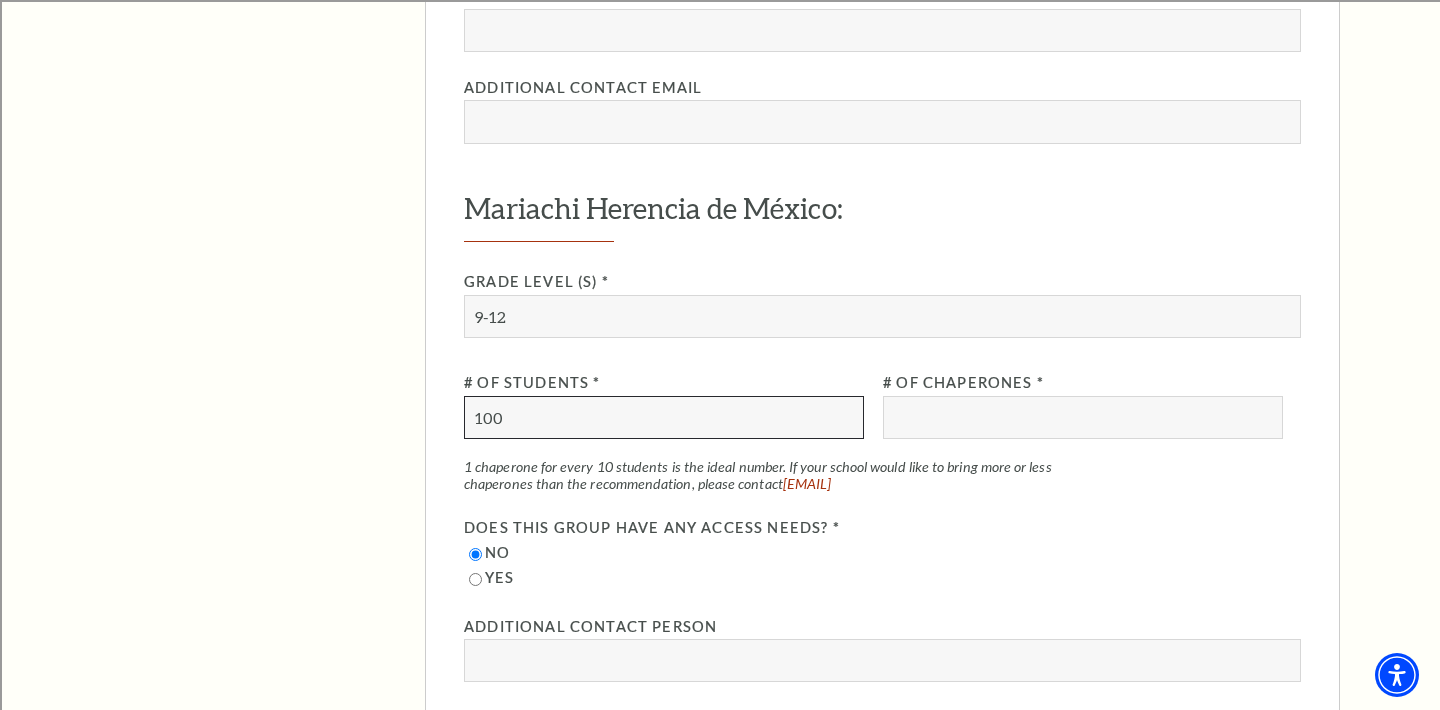 type on "100" 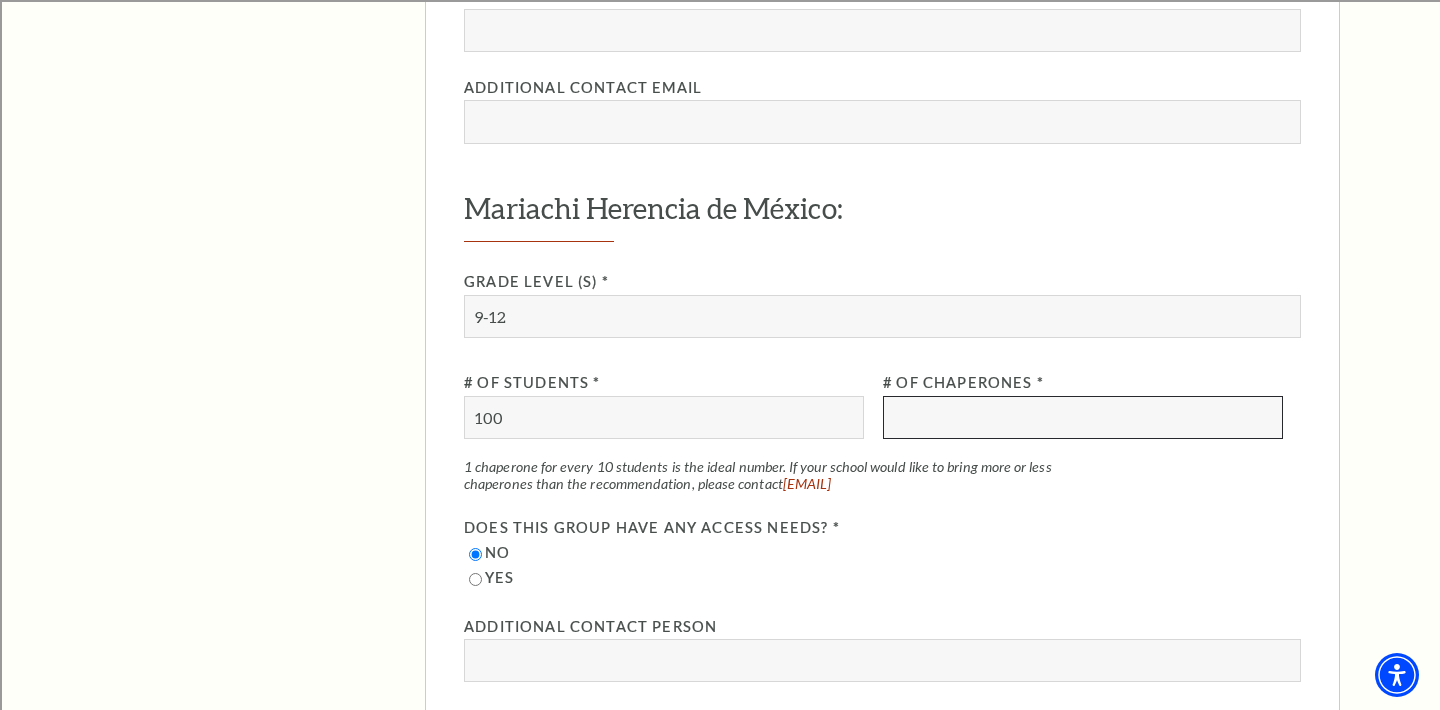 click at bounding box center (1083, 417) 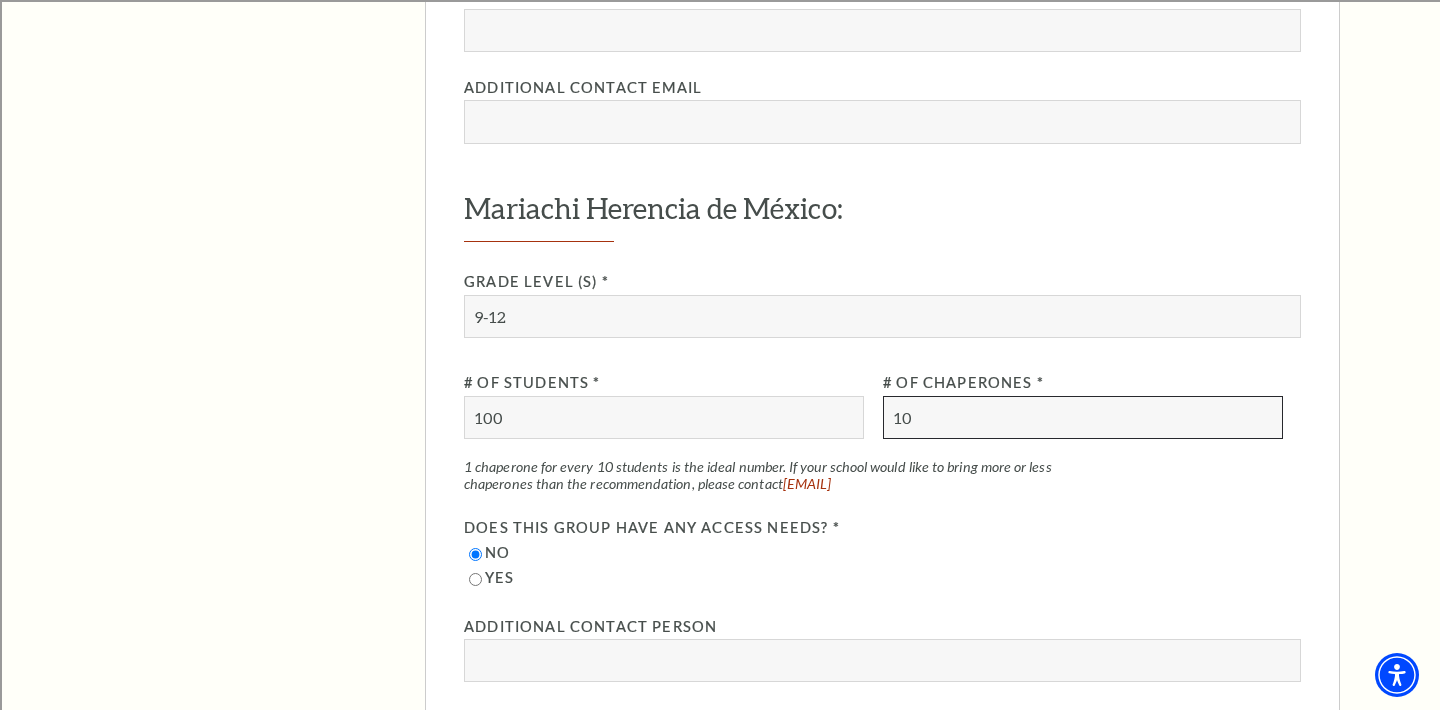type on "10" 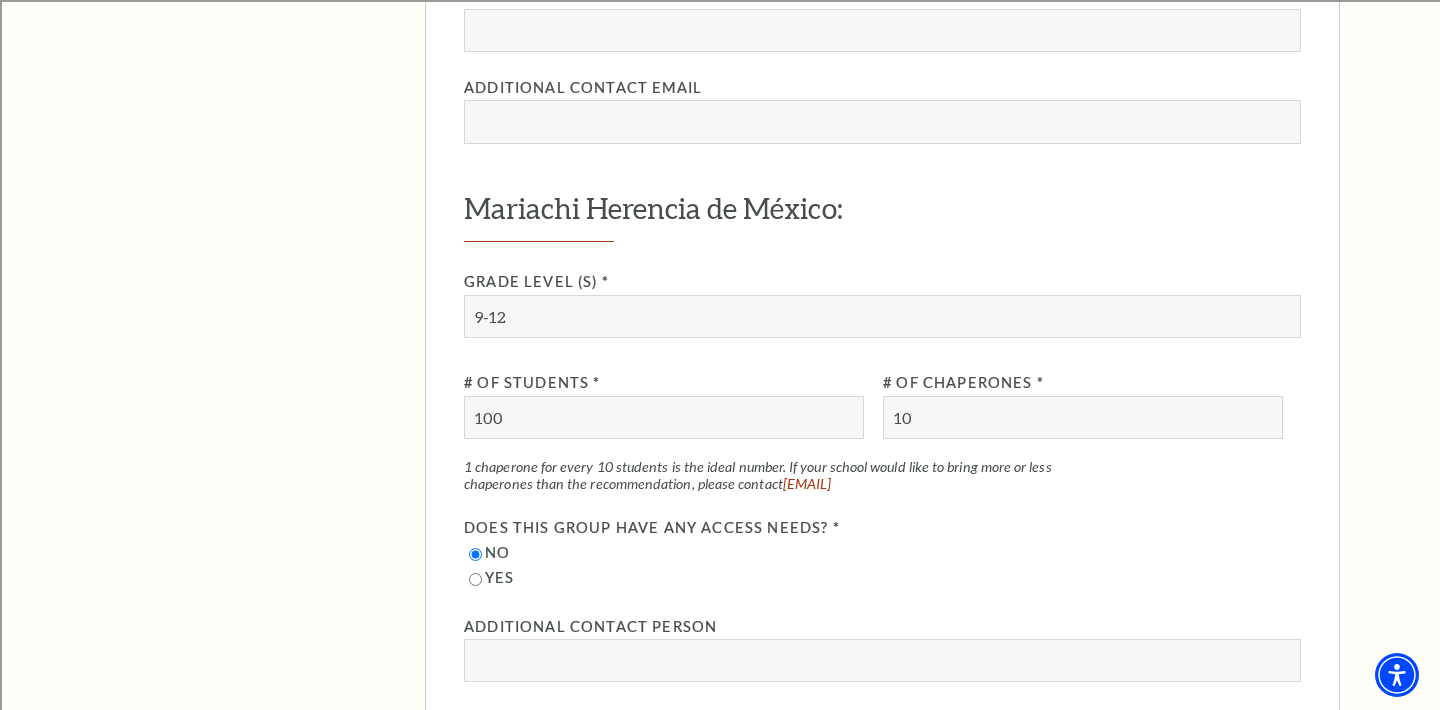 click on "Mariachi Herencia de México:
Grade Level (s) *
9-12
# of Students *
[NUMBER]
# of Chaperones *
[NUMBER]" at bounding box center [882, 482] 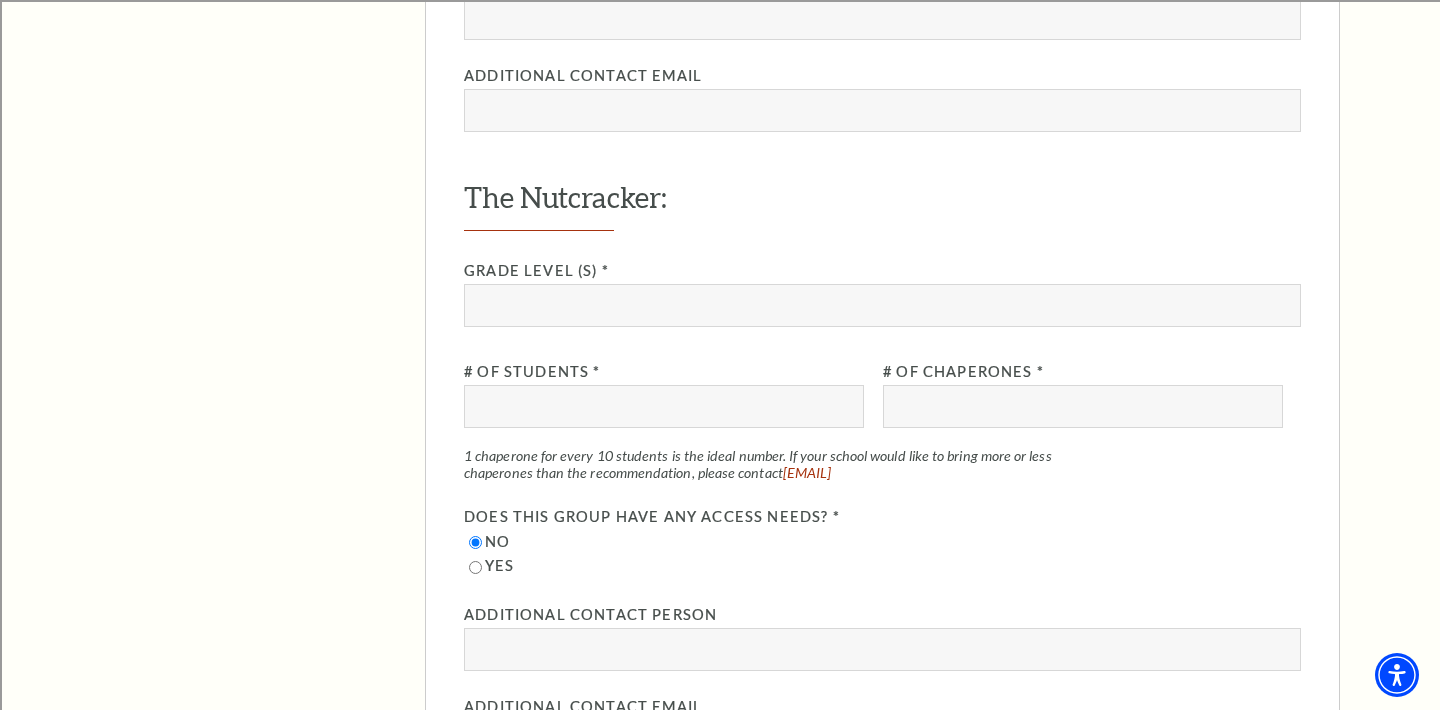 scroll, scrollTop: 3356, scrollLeft: 0, axis: vertical 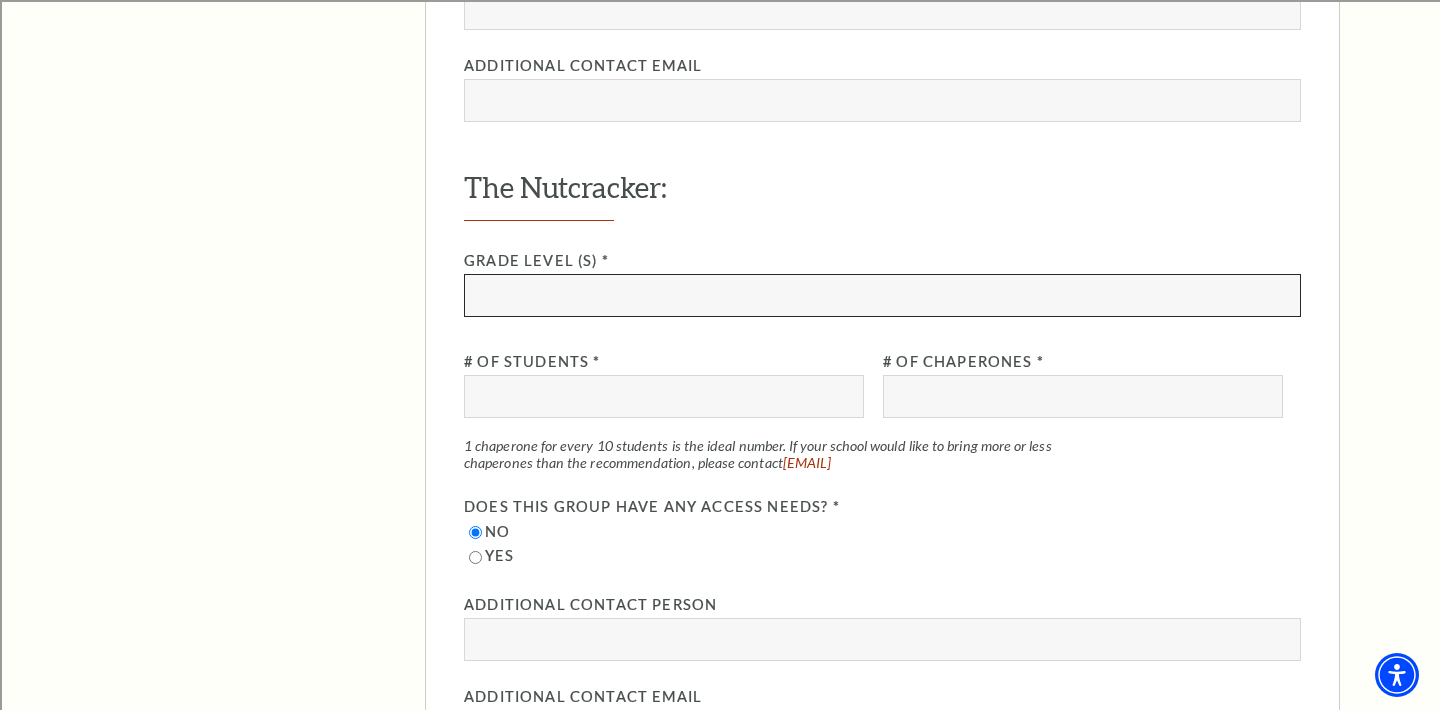 click at bounding box center (882, 295) 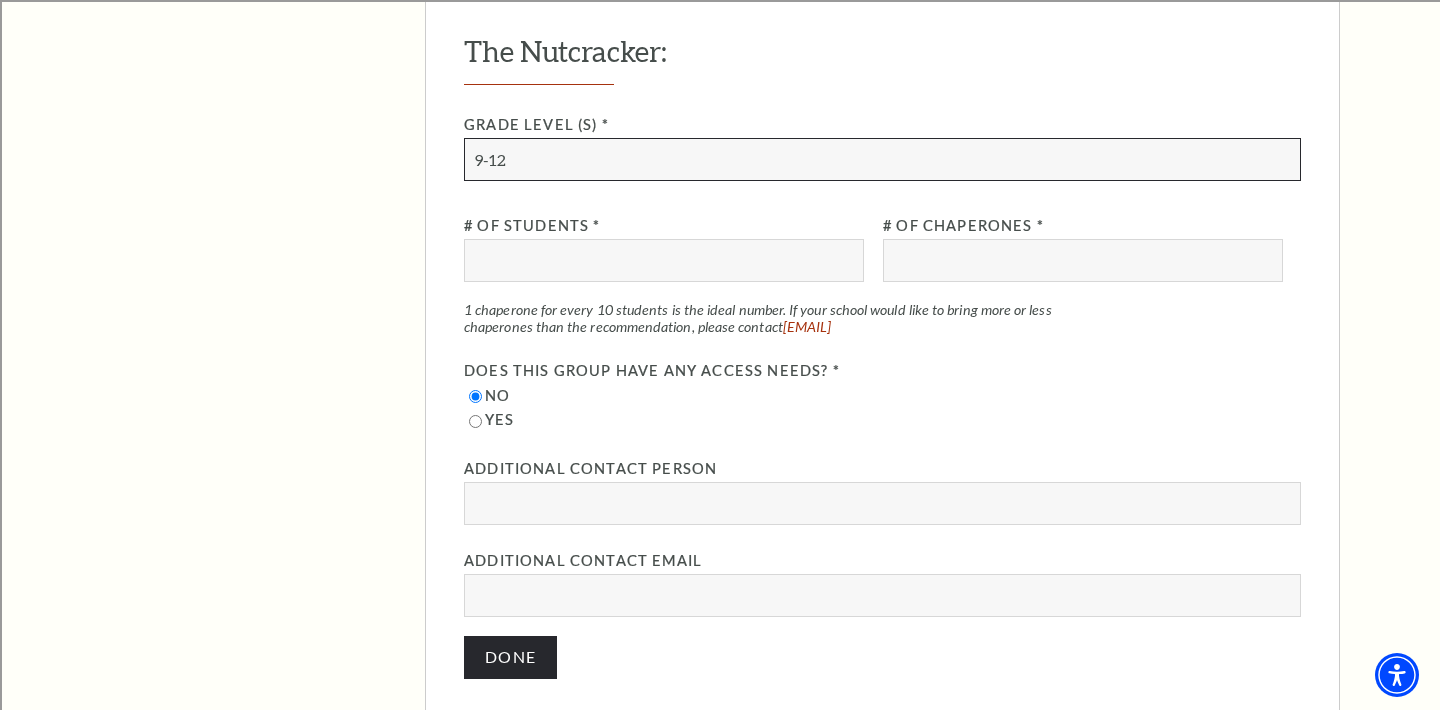 scroll, scrollTop: 3536, scrollLeft: 0, axis: vertical 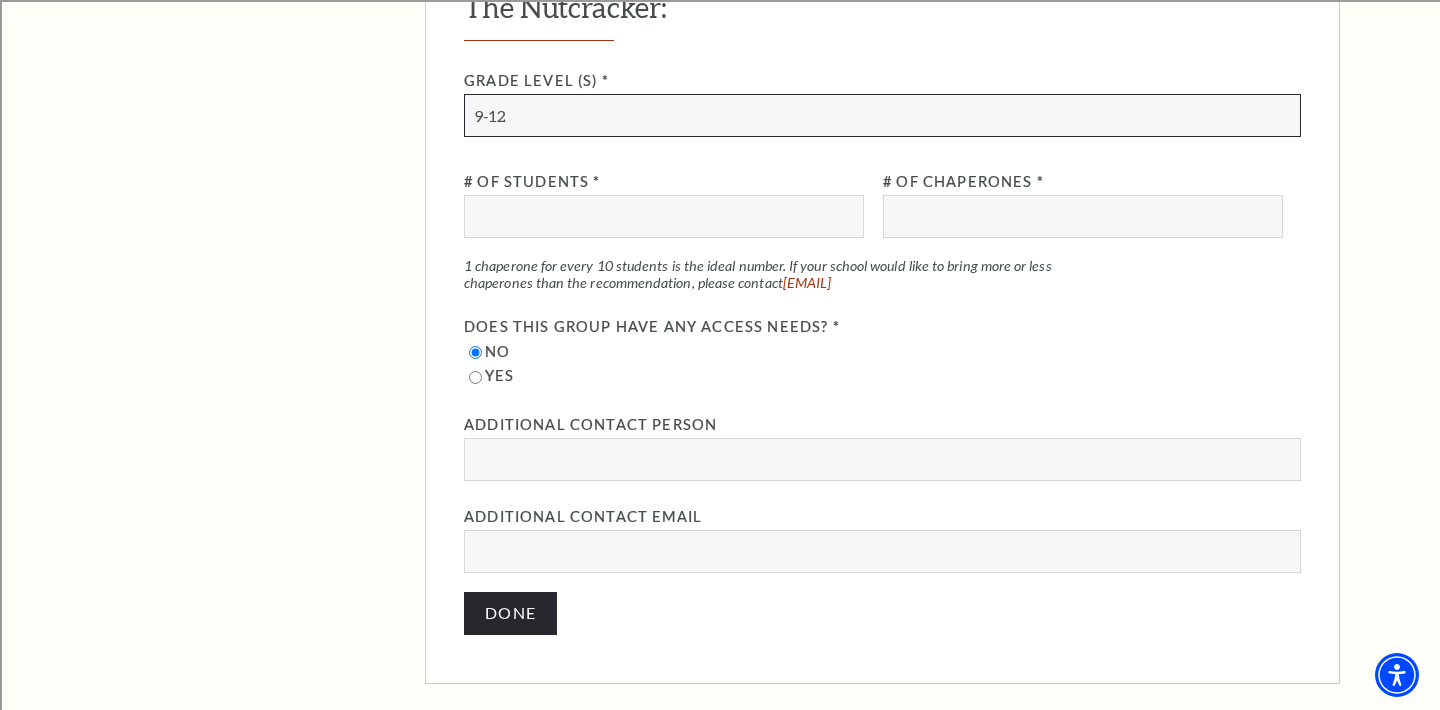 type on "9-12" 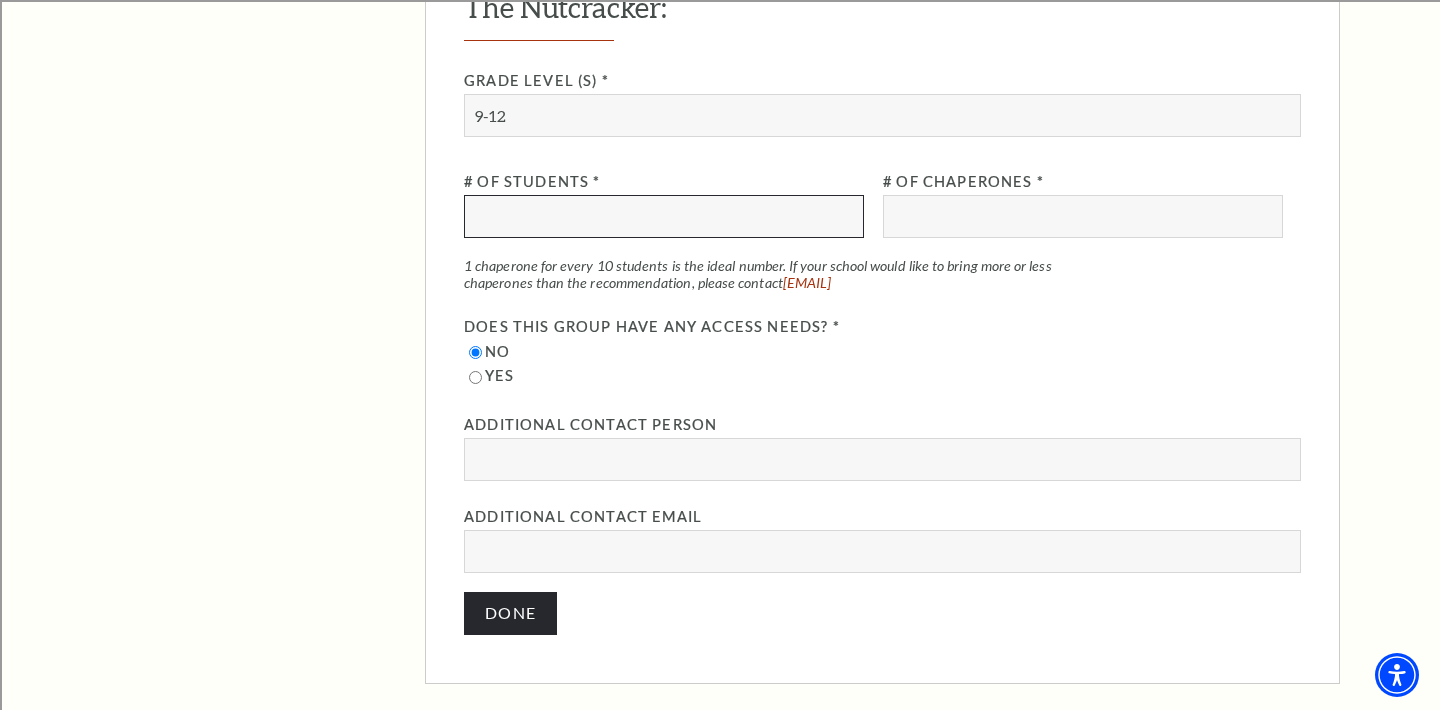 click at bounding box center [664, 216] 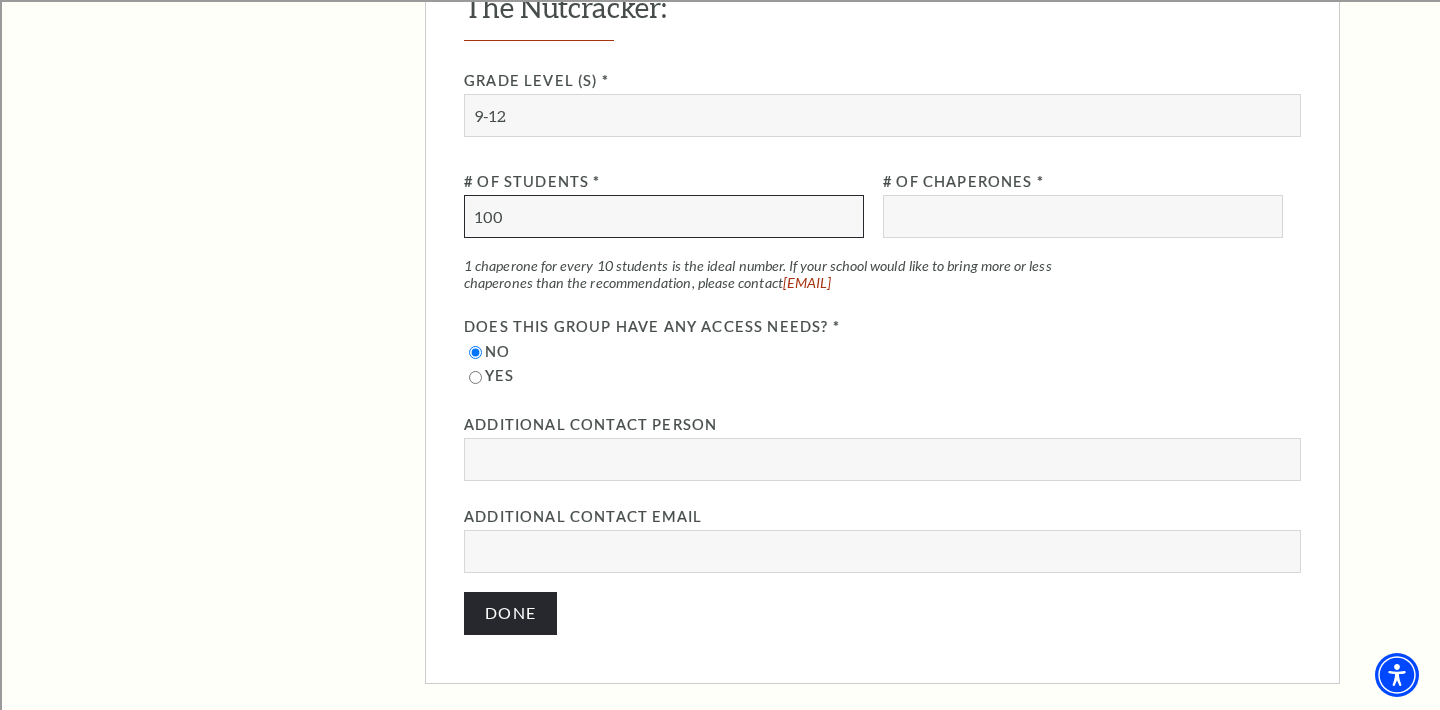 type on "100" 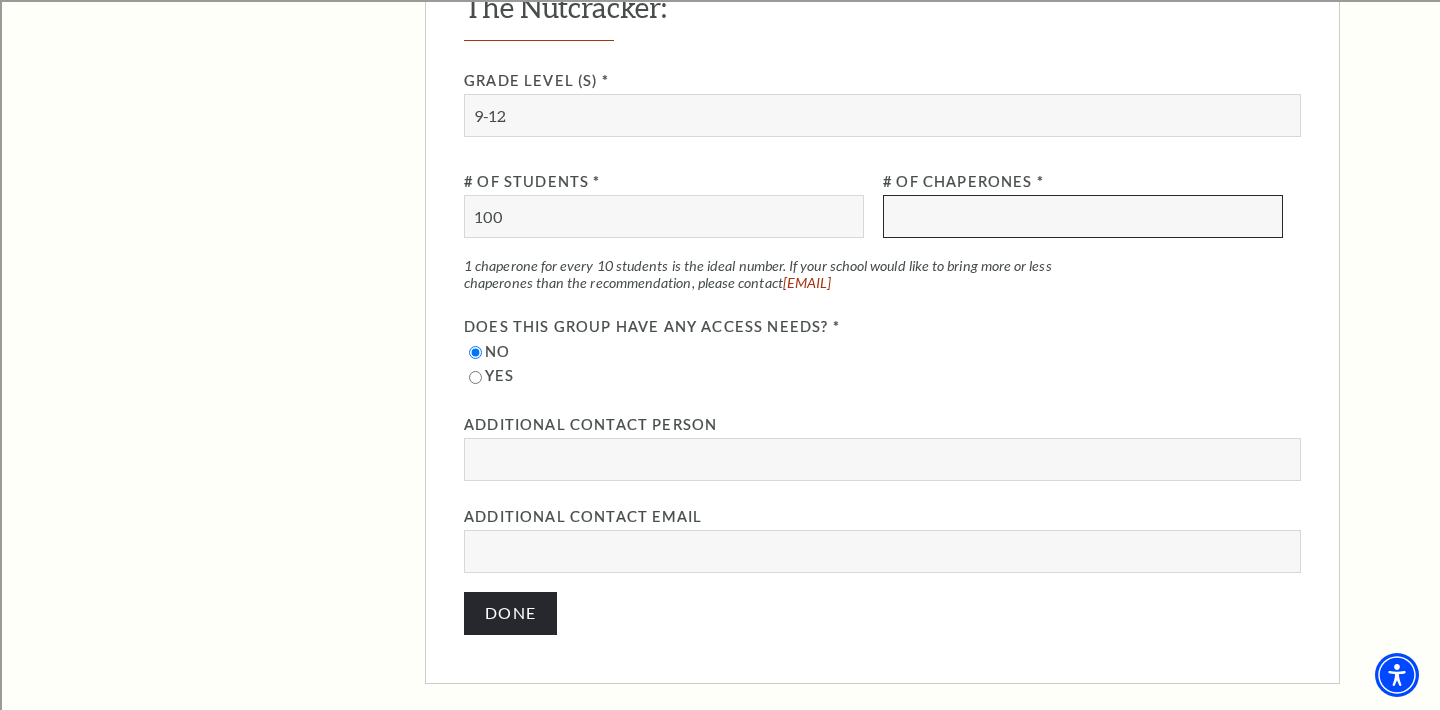 click at bounding box center [1083, 216] 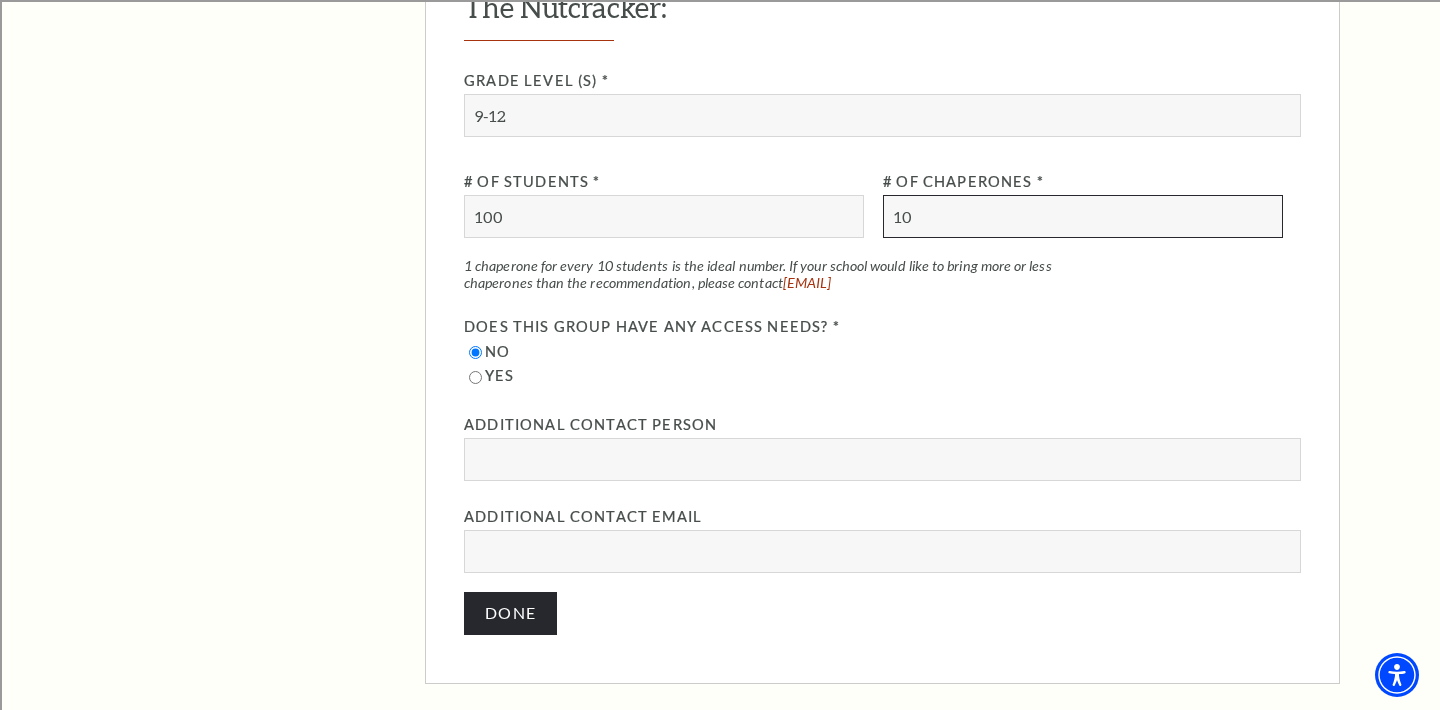 type on "10" 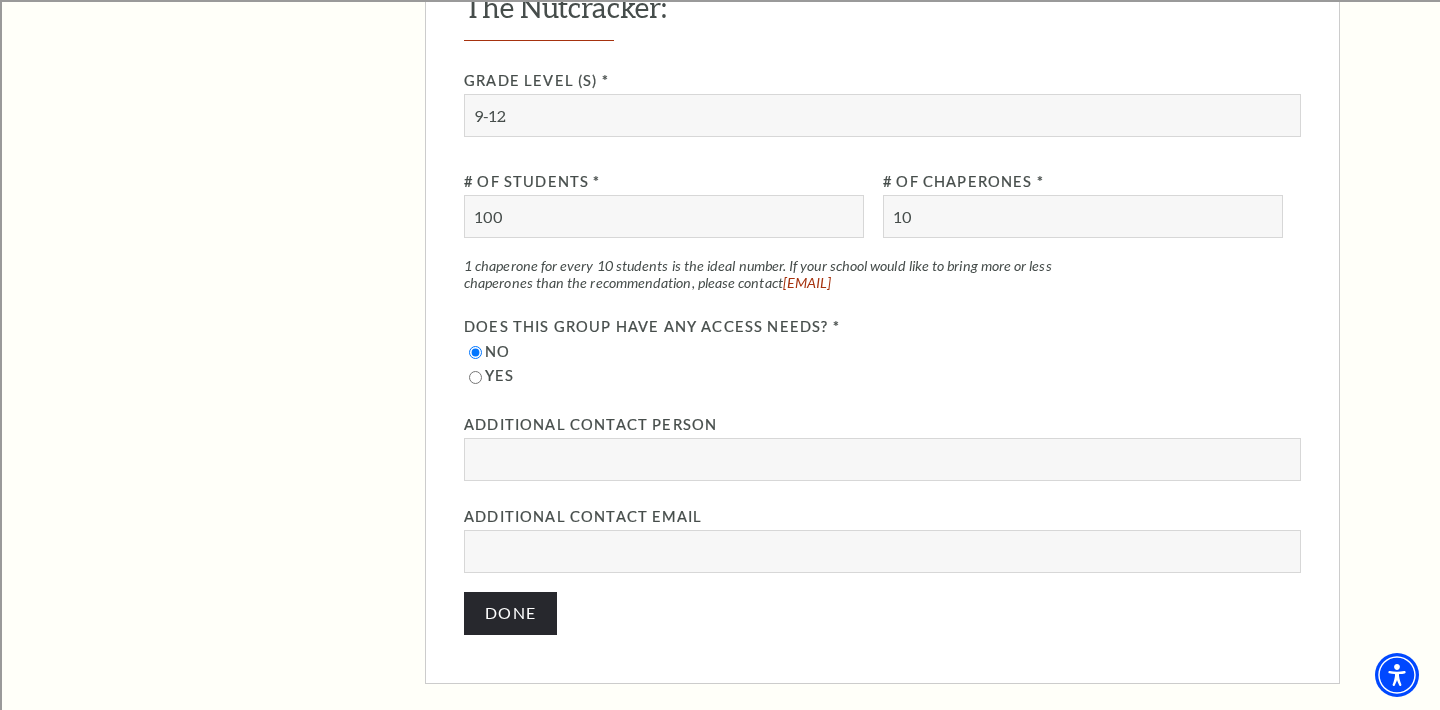 click on "The Nutcracker:
Grade Level (s) *
9-12
# of Students *
[NUMBER]
# of Chaperones *
[NUMBER]" at bounding box center (882, 281) 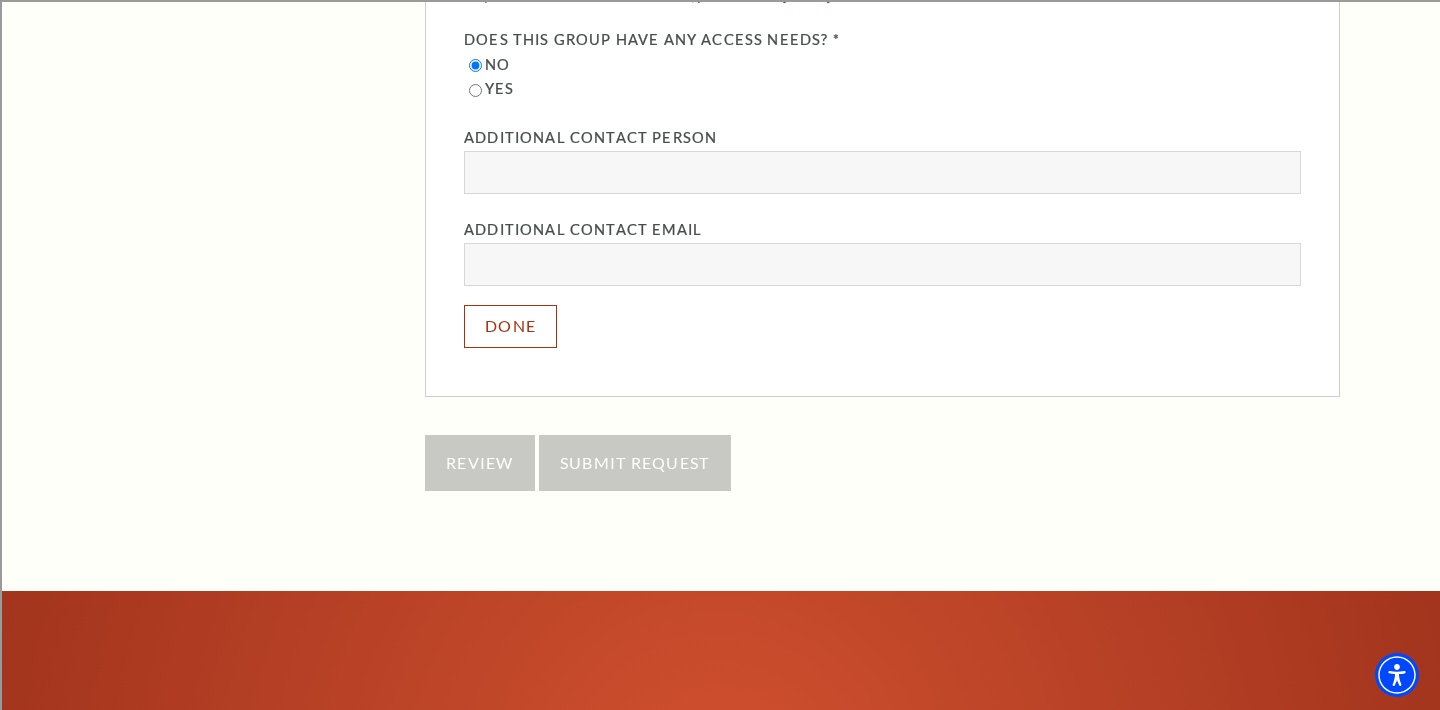 click on "Done" at bounding box center [510, 326] 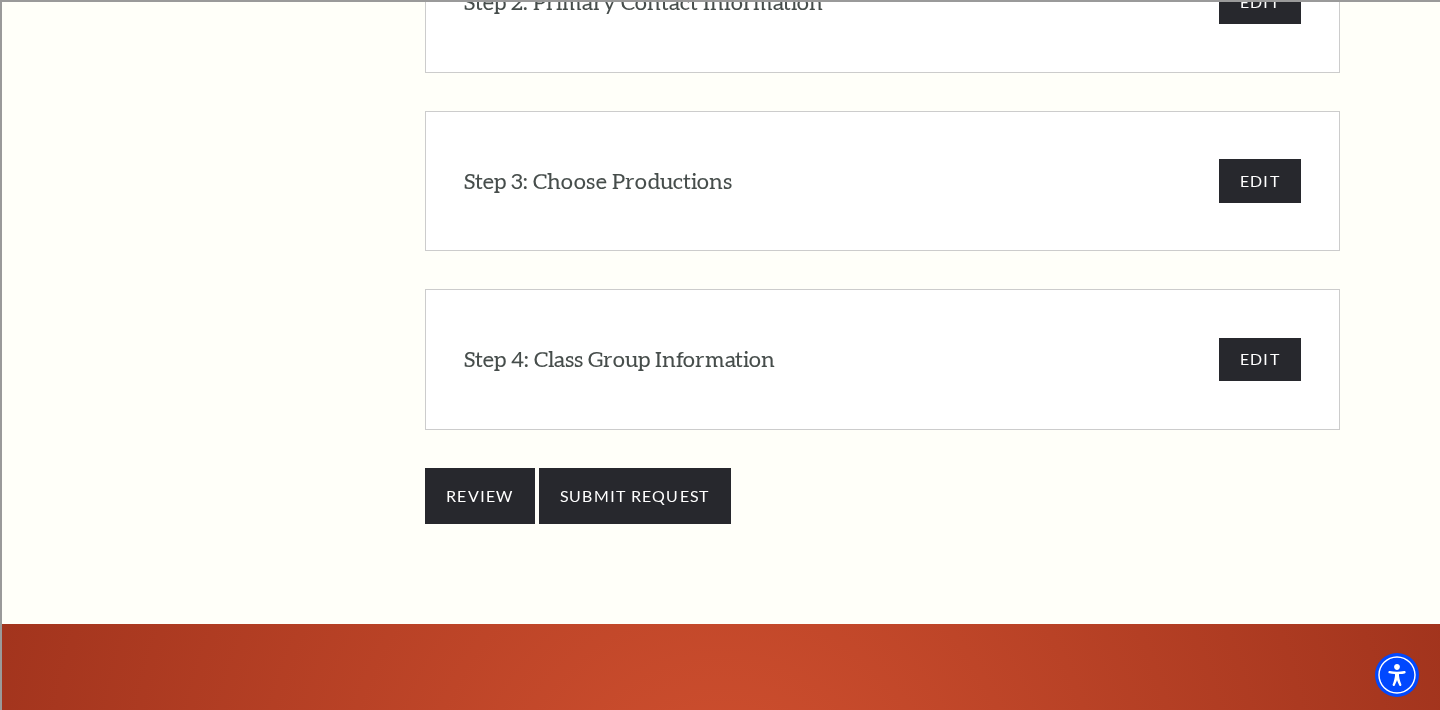 scroll, scrollTop: 1860, scrollLeft: 0, axis: vertical 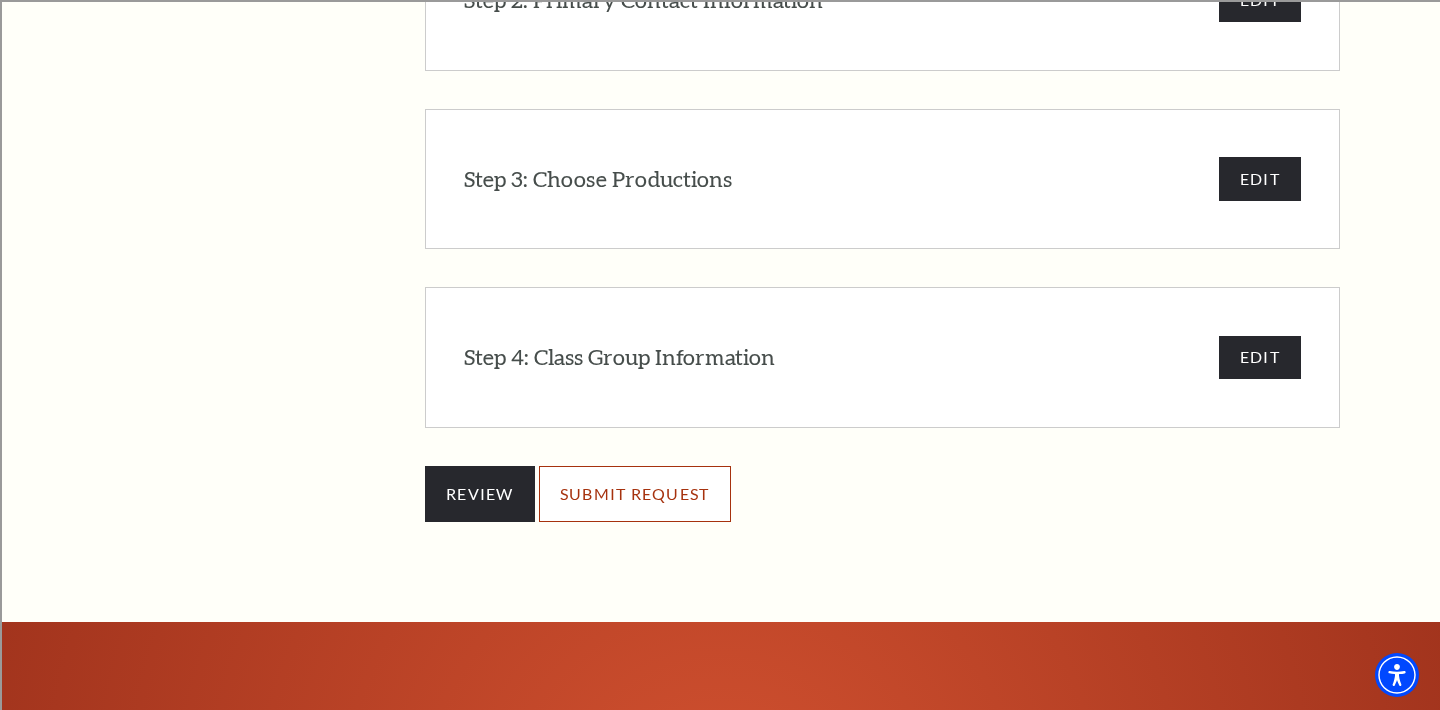 click on "SUBMIT REQUEST" at bounding box center [635, 494] 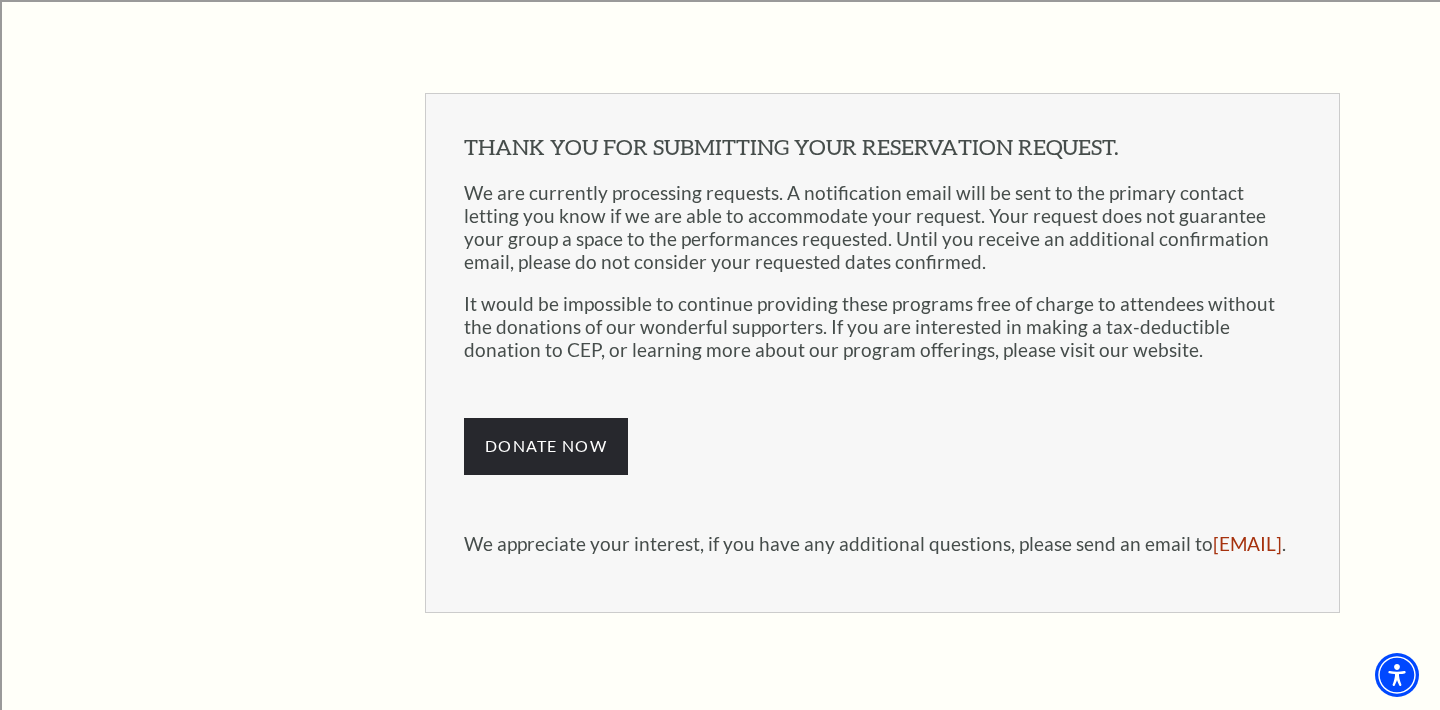 scroll, scrollTop: 1449, scrollLeft: 0, axis: vertical 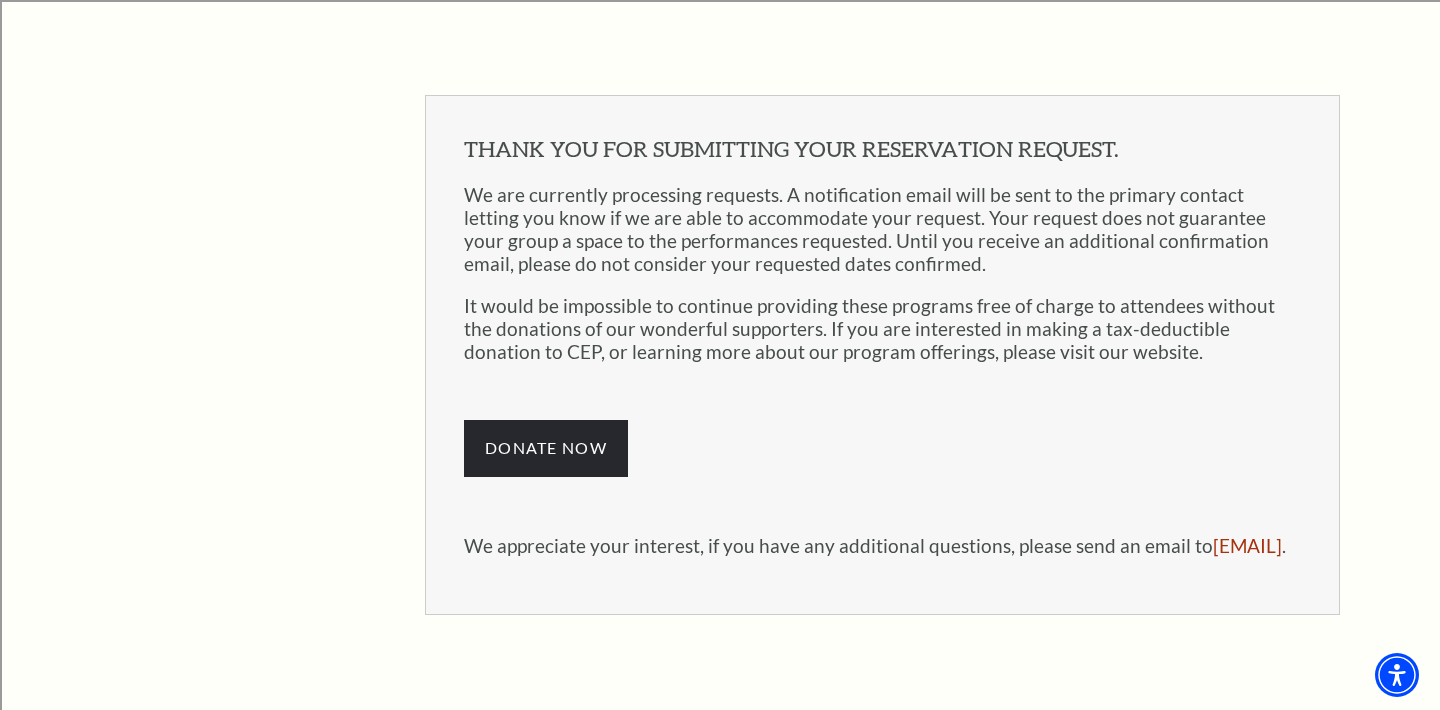 click on "THANK YOU FOR SUBMITTING YOUR RESERVATION REQUEST.
We are currently processing requests. A notification email will be sent to the primary contact letting you know if we are able to accommodate your request. Your request does not guarantee your group a space to the performances requested. Until you receive an additional confirmation email, please do not consider your requested dates confirmed.
It would be impossible to continue providing these programs free of charge to attendees without the donations of our wonderful supporters. If you are interested in making a tax-deductible donation to CEP, or learning more about our program offerings, please visit our website.
Donate Now
We appreciate your interest, if you have any additional questions, please send an email to  [EMAIL]." at bounding box center (882, 355) 